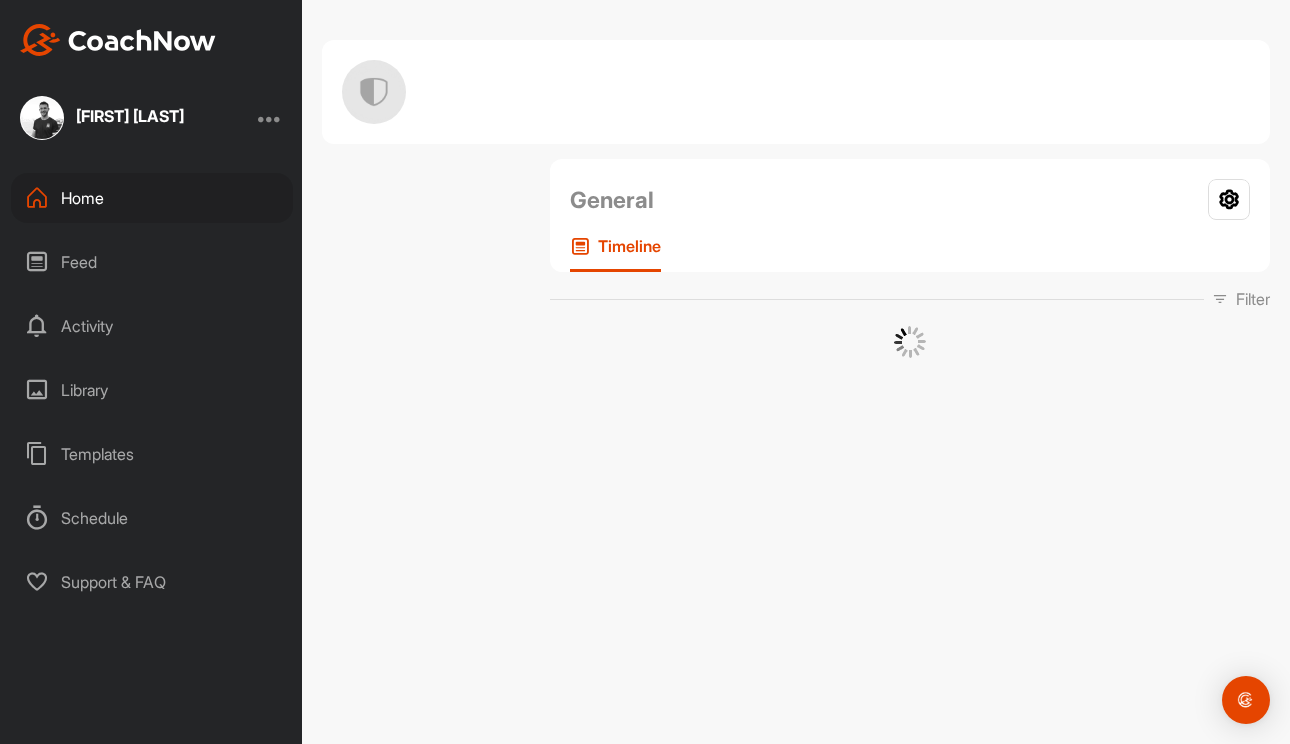 scroll, scrollTop: 0, scrollLeft: 0, axis: both 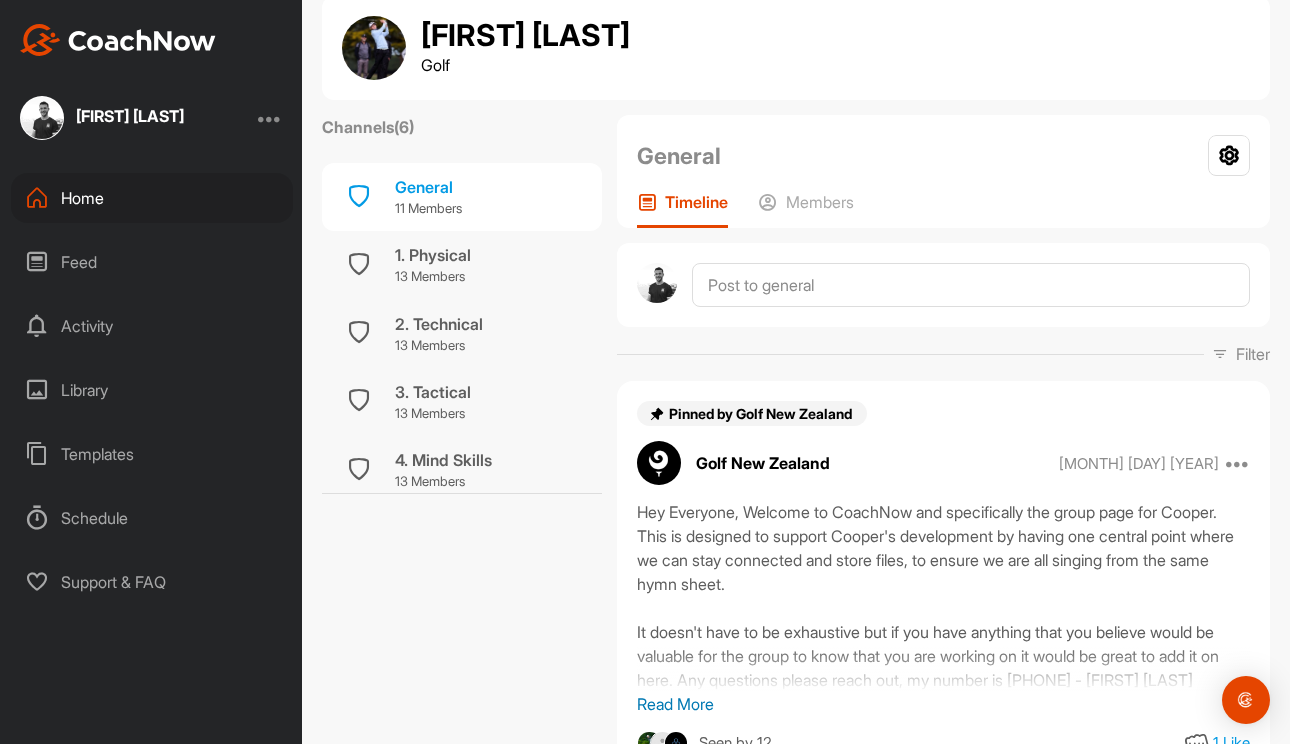 click on "Feed" at bounding box center (152, 262) 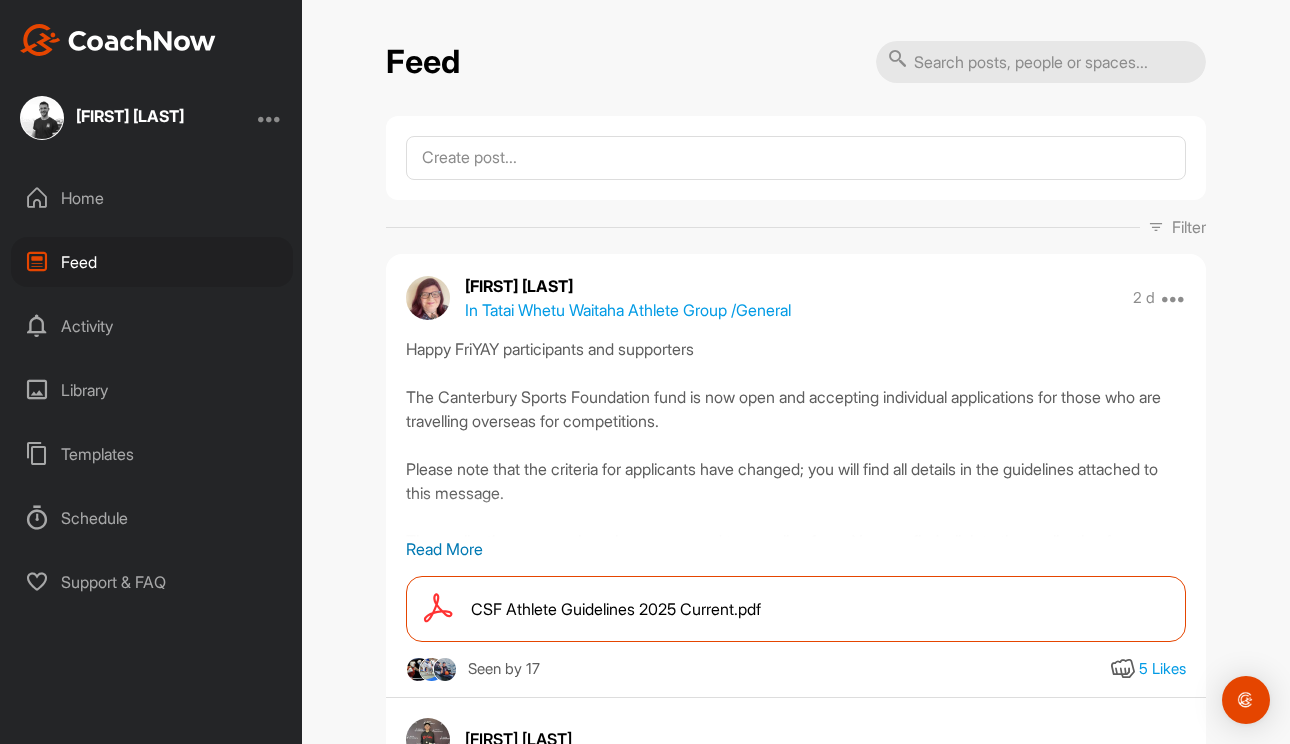 click on "Activity" at bounding box center (152, 326) 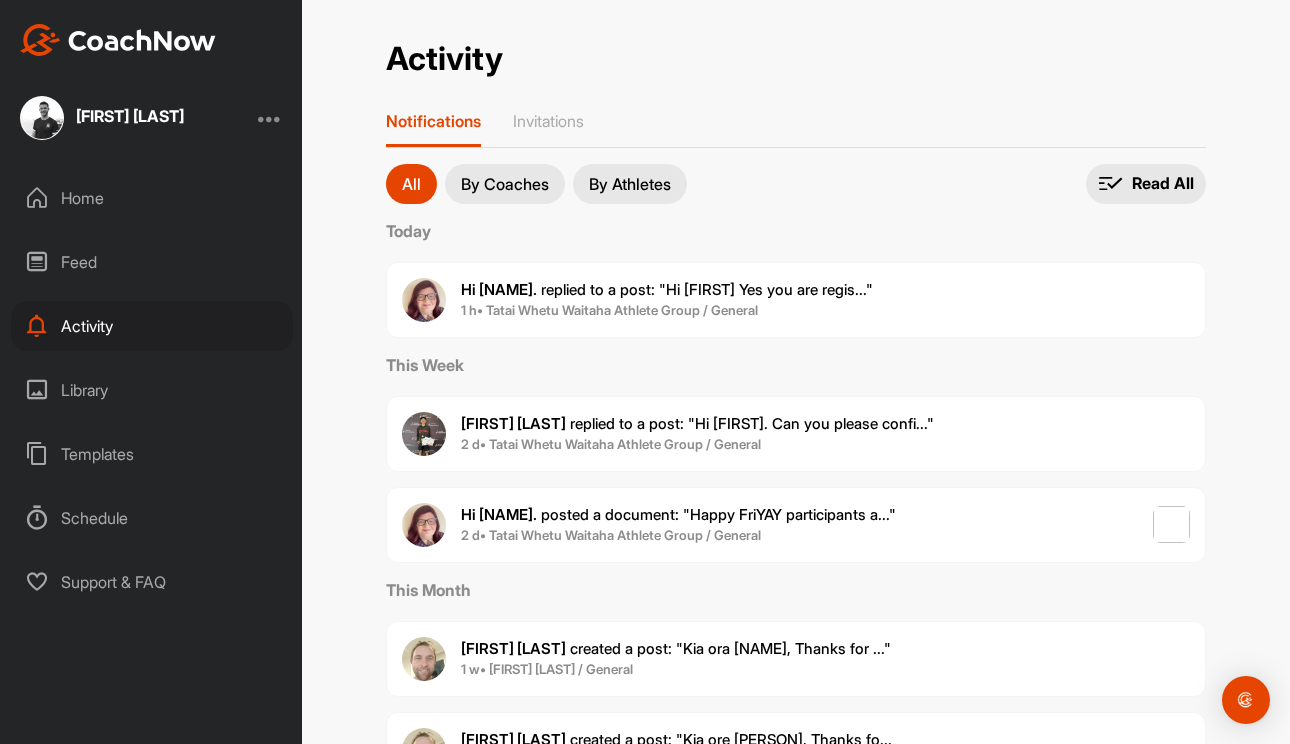 click on "Library" at bounding box center [152, 390] 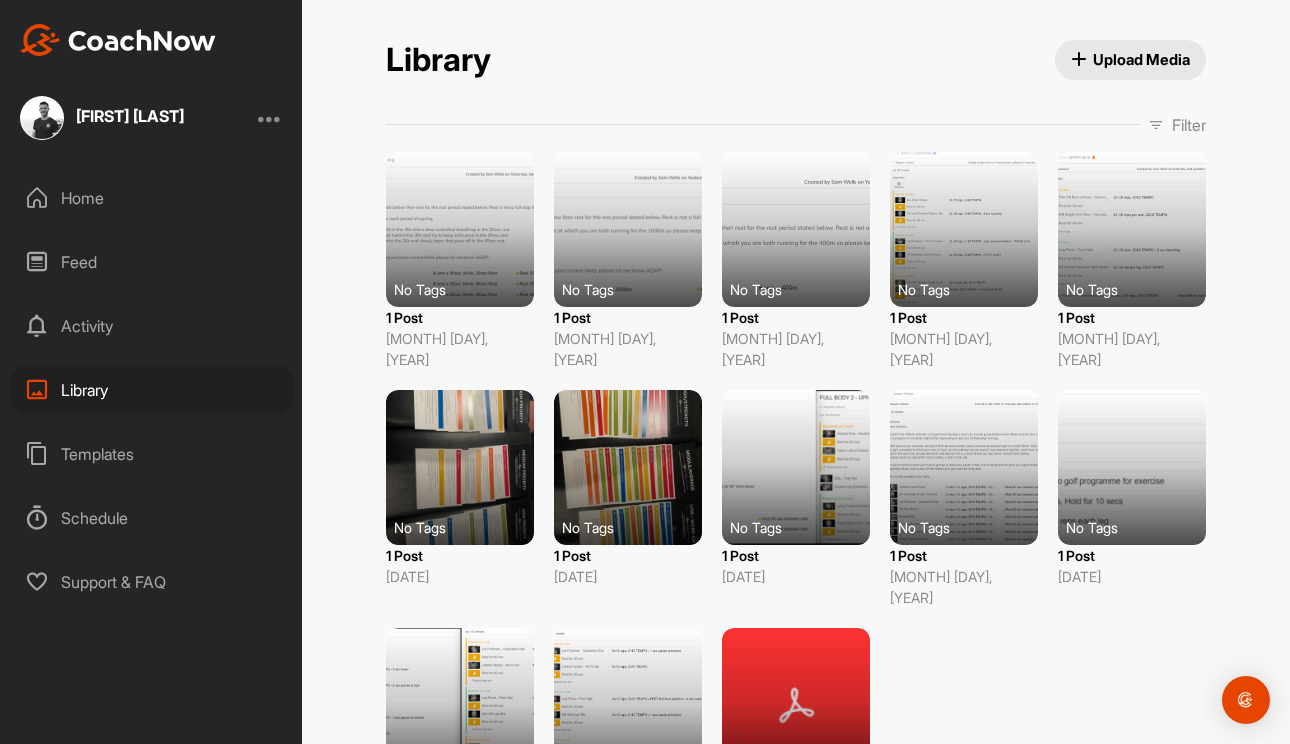 click on "Home" at bounding box center [152, 198] 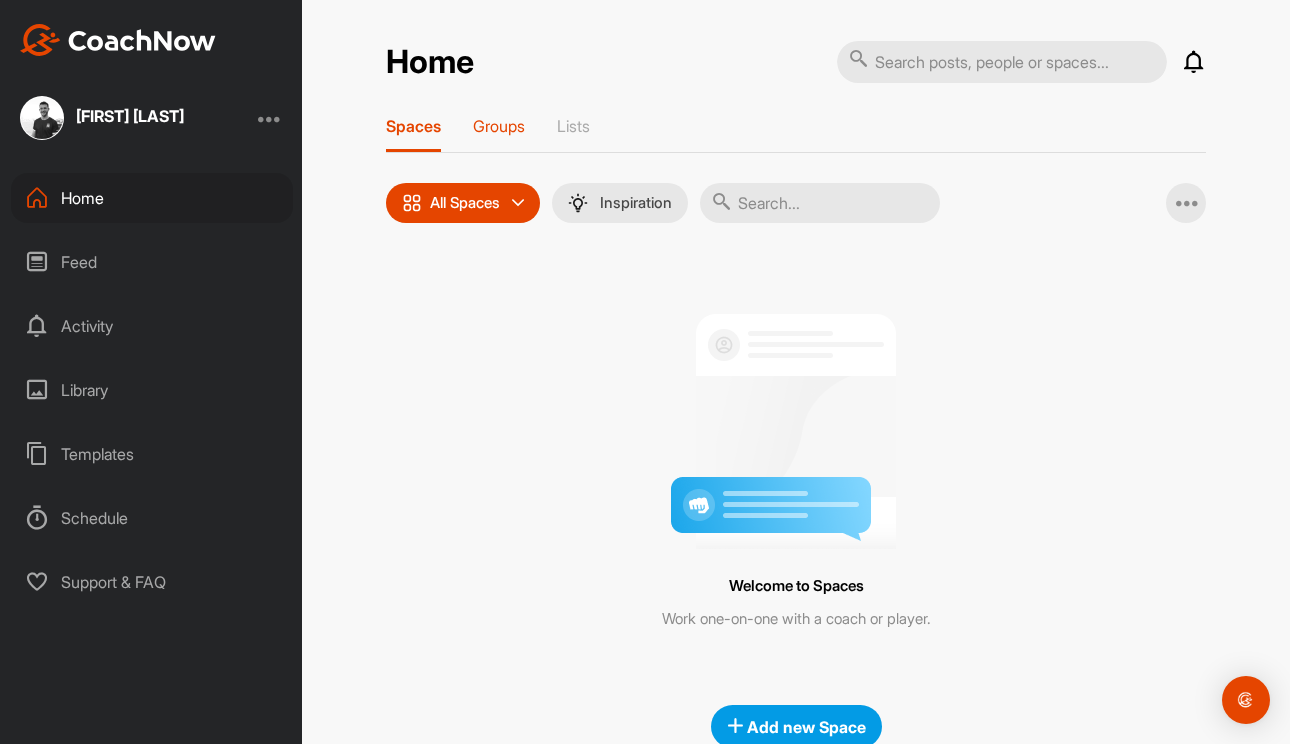 click on "Groups" at bounding box center (499, 134) 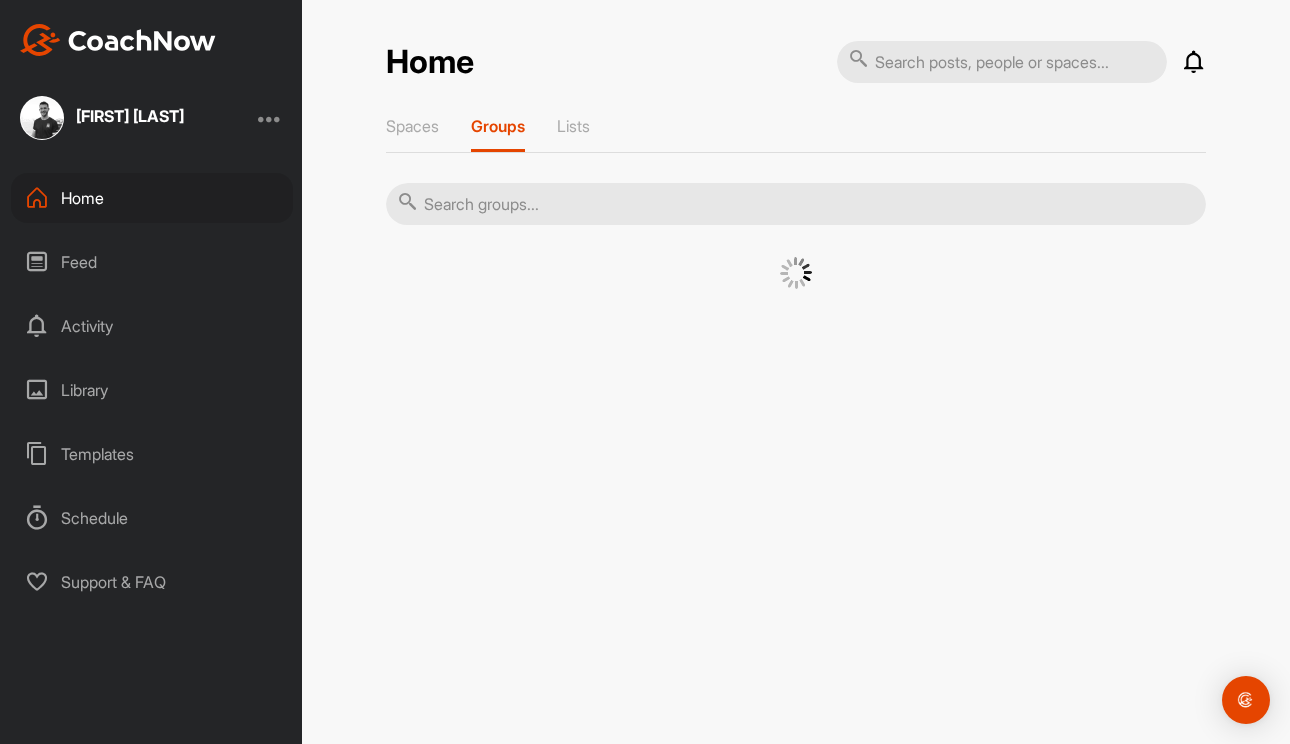 click on "Groups" at bounding box center [498, 134] 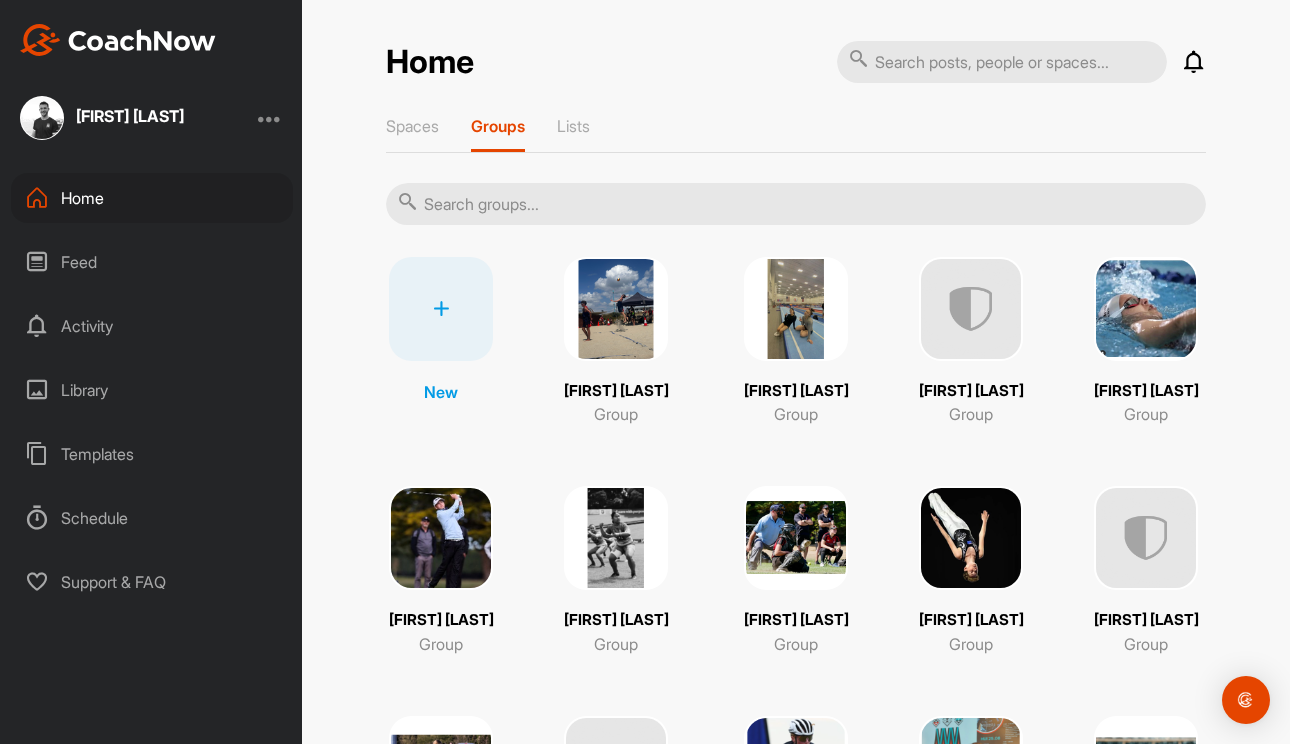 click at bounding box center [796, 204] 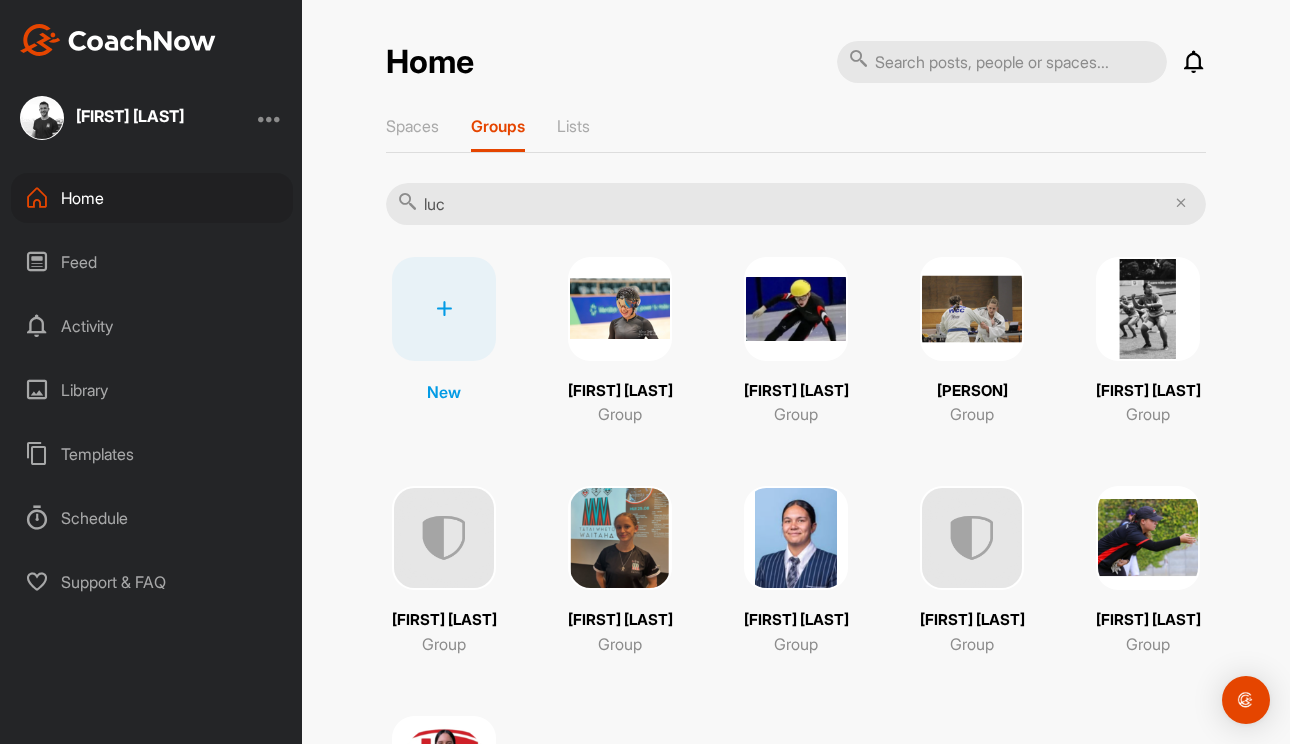 type on "lucy" 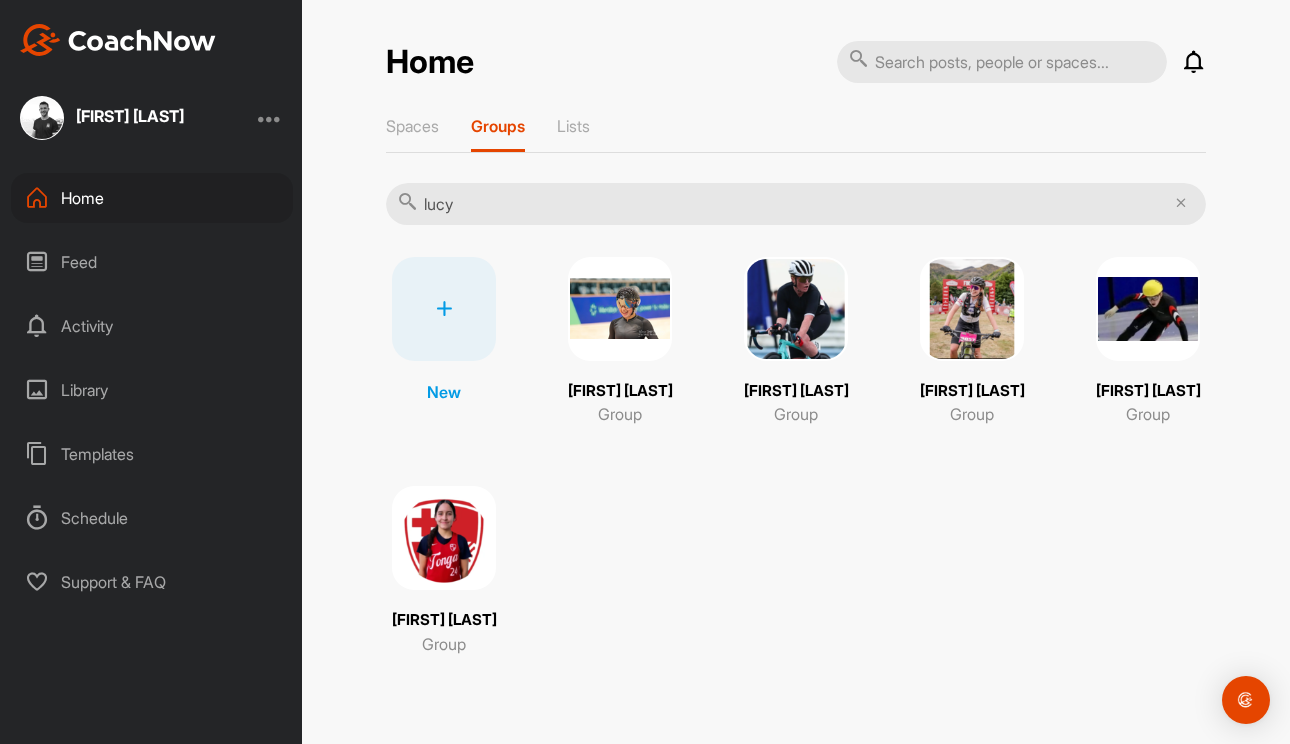 click at bounding box center [620, 309] 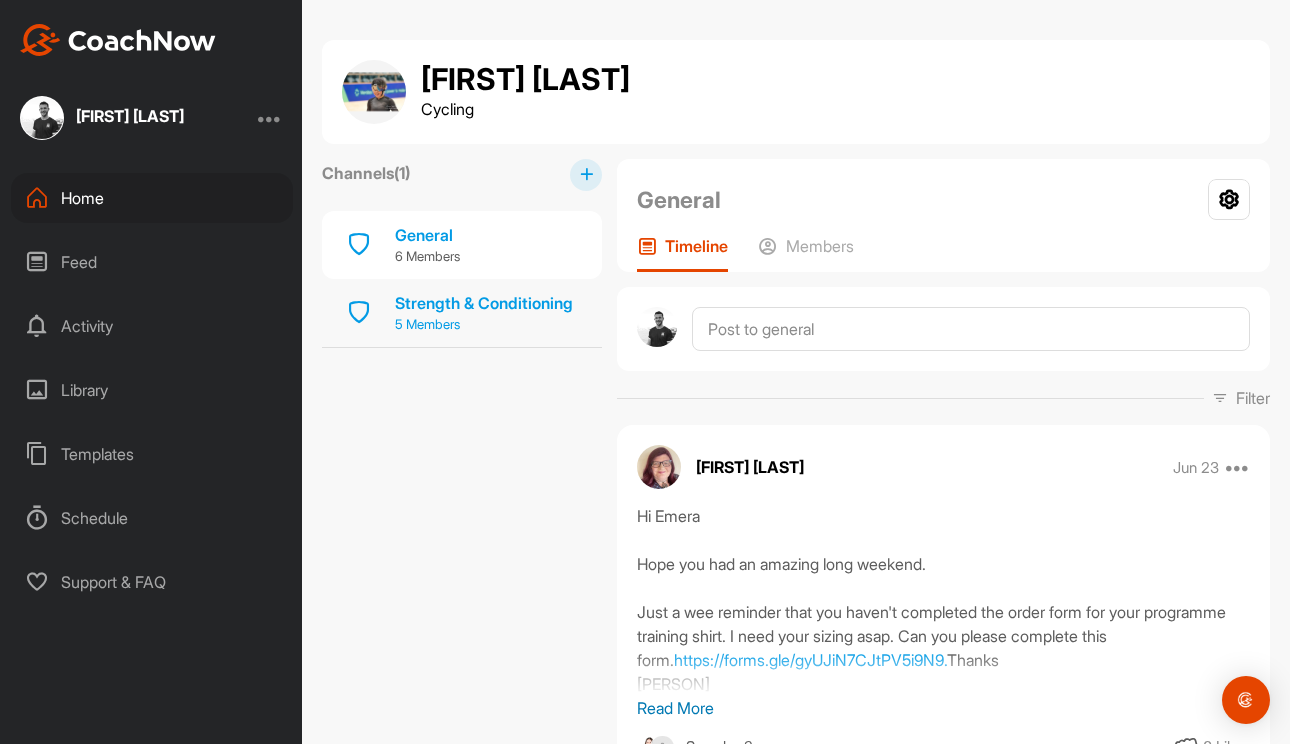 click on "5 Members" at bounding box center (484, 325) 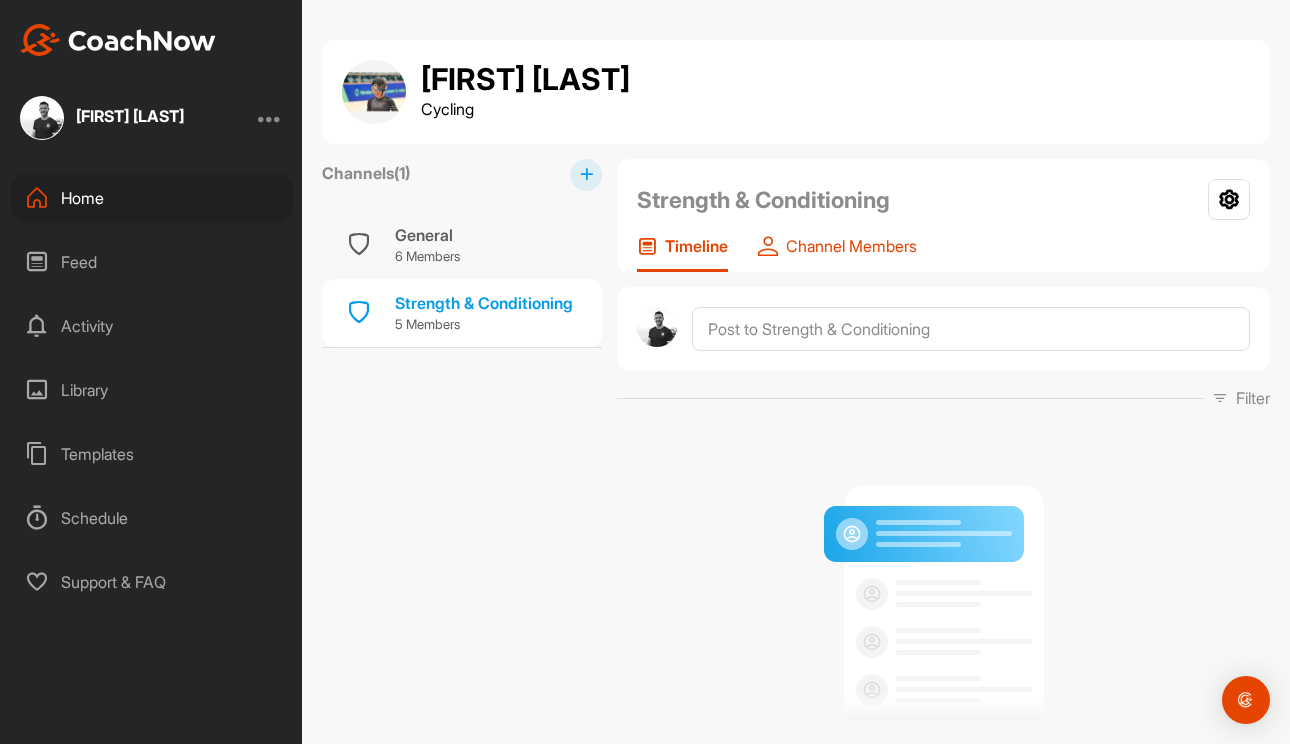 click on "Channel Members" at bounding box center (851, 246) 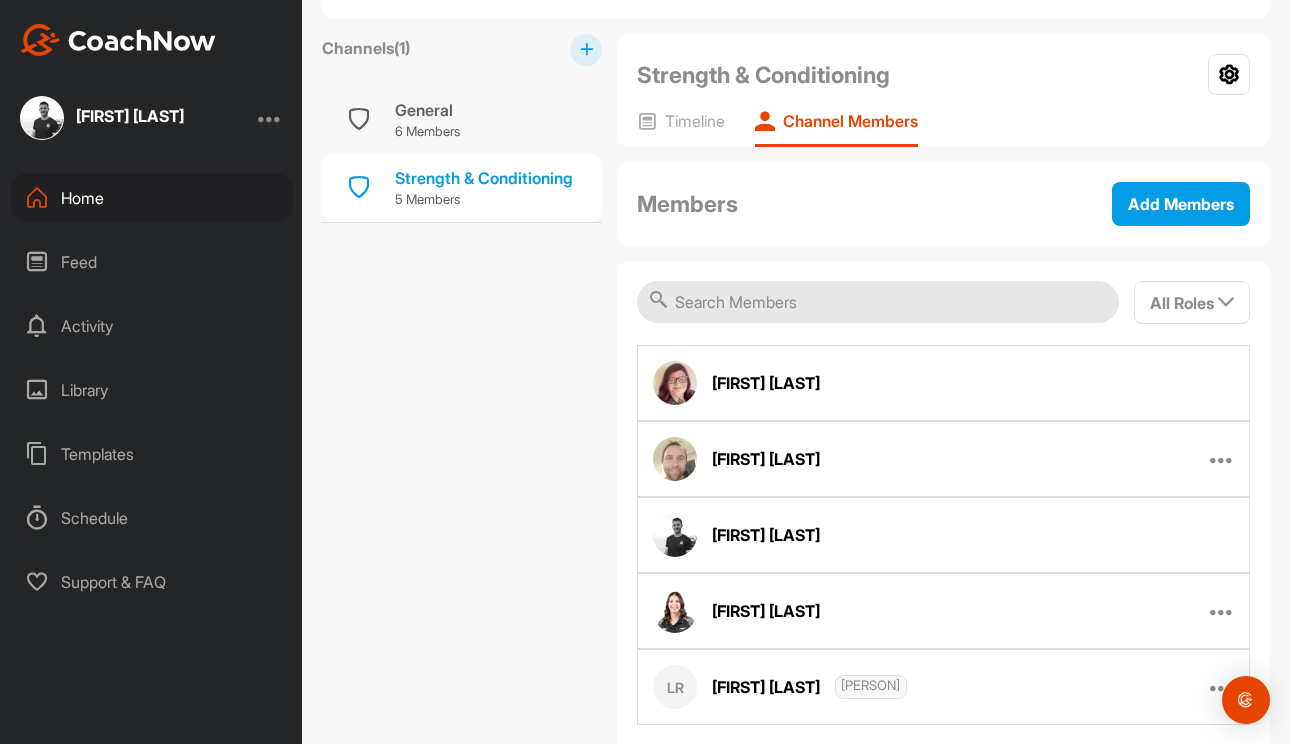 scroll, scrollTop: 114, scrollLeft: 0, axis: vertical 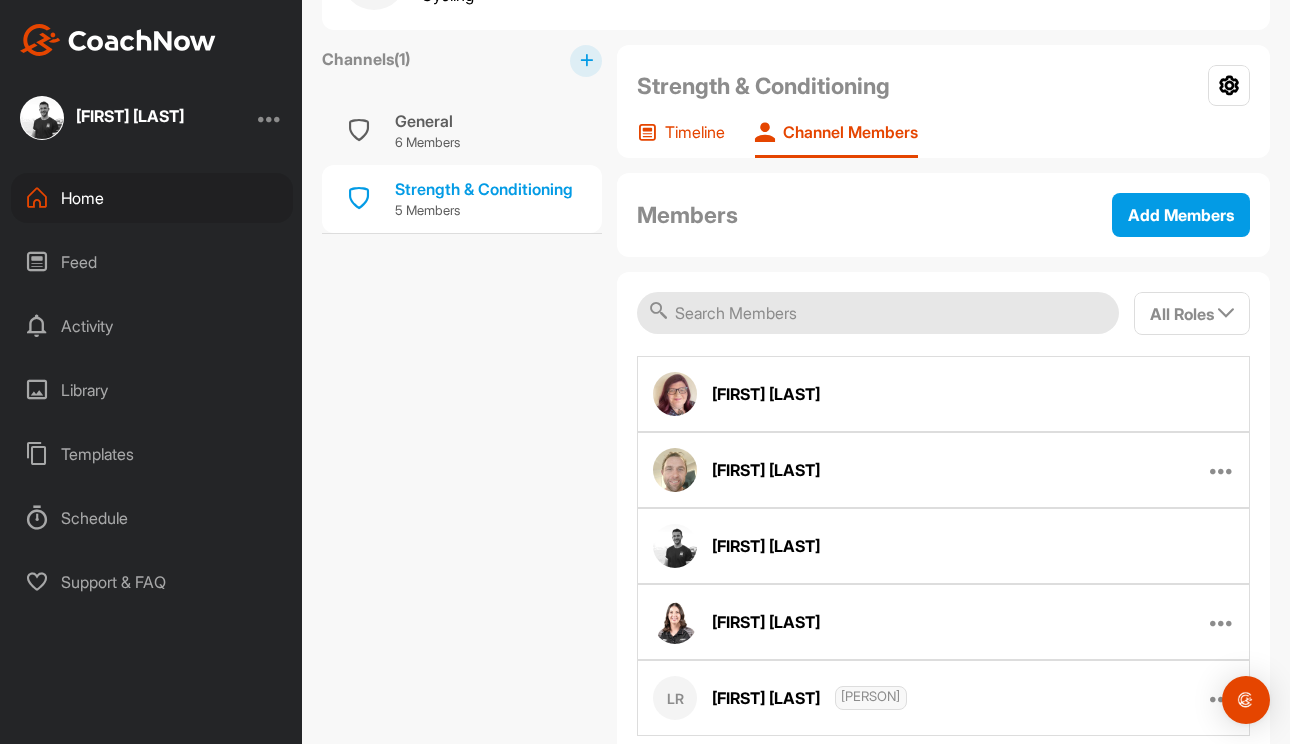 click on "Timeline" at bounding box center [681, 140] 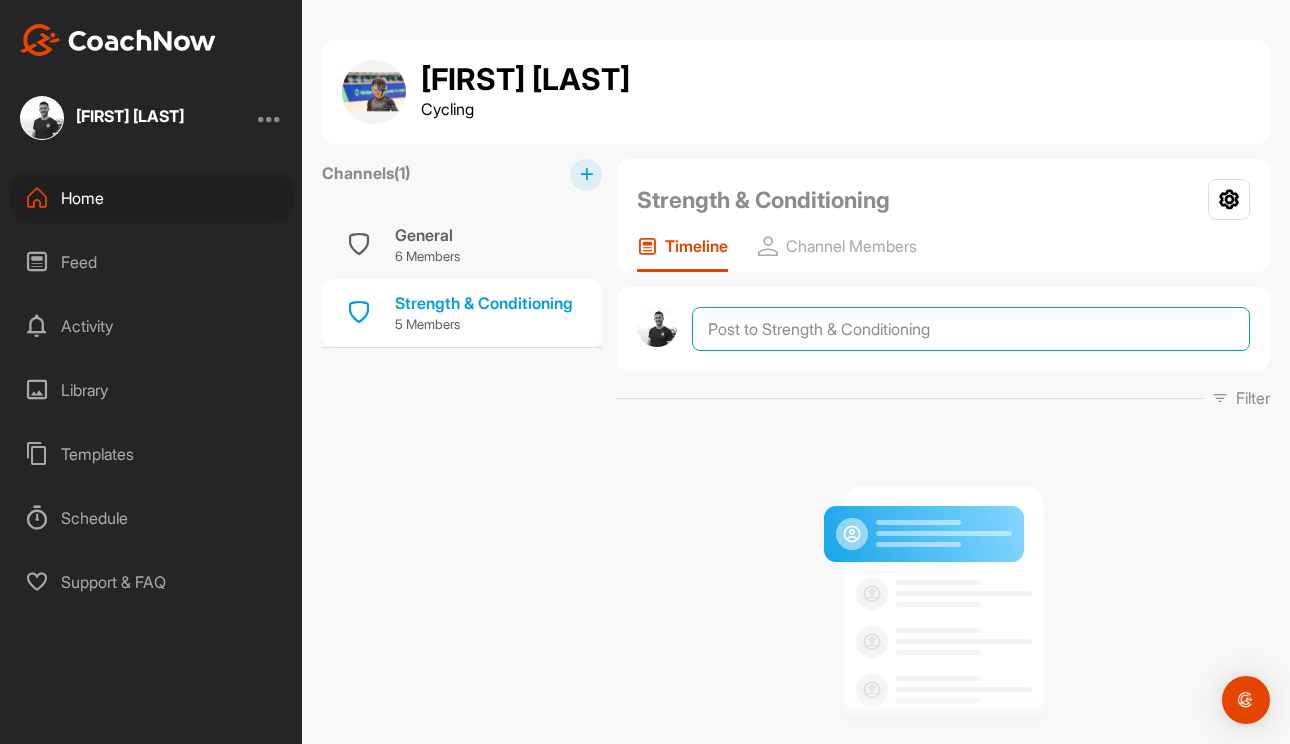 click at bounding box center [971, 329] 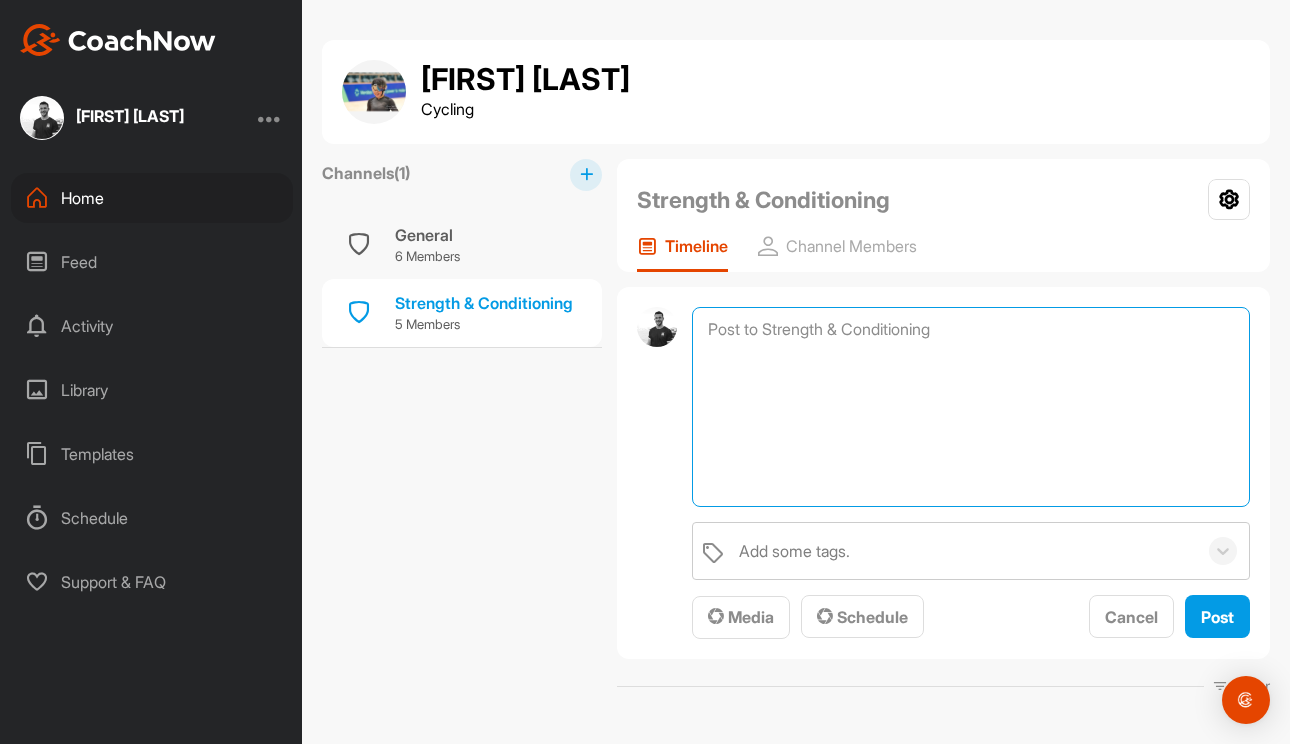 paste on "Hi [PERSON],
Hope things are going well.
I just saw [PERSON] for her knee again. Likely a medial hamstring tendinopathy.
Strength program looks perfect for it at the moment and would like her to keep building up weight with her RDLs gradually.
Her strength looks good at the moment though and relatively even between sides.
Main thing with a tendinopathy is keeping it loaded with quite heavy strength.
I have given her some hamstring bridge isometrics to add in as well.
I think her going quite quickly into a high-volume cycling program over the last 1-2 years has likely caused it and is just taking some time for her tendon to catch up and adapt to those loads.
I would expect it to settle down into the competition season with less volume higher intensity training as well as continuing to push her strengthening.
Isometric Hamstring curl in sitting:
(90 degree knee flexion): L=26.5kg R=27.7kg
(45 degree knee flexion: L=33.5kg R=35.2kg
I will follow up and see how she is doing in a few weeks." 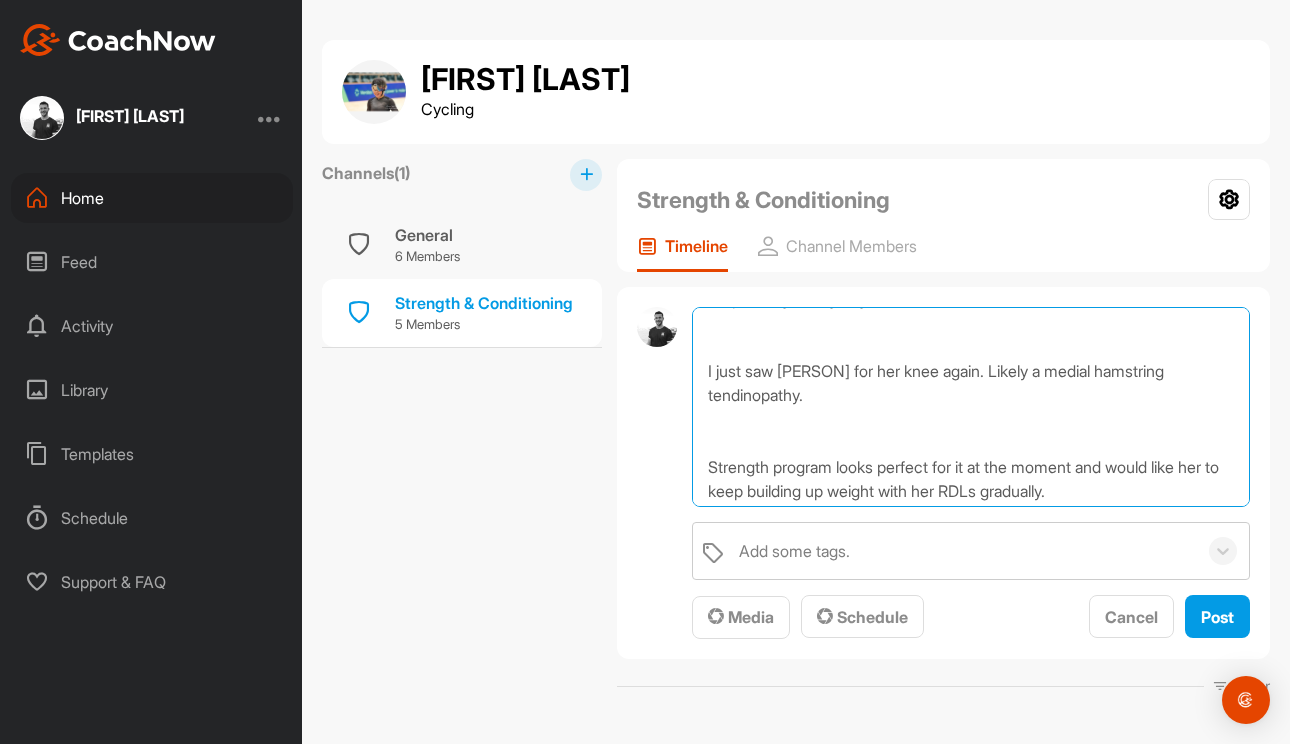 scroll, scrollTop: 115, scrollLeft: 0, axis: vertical 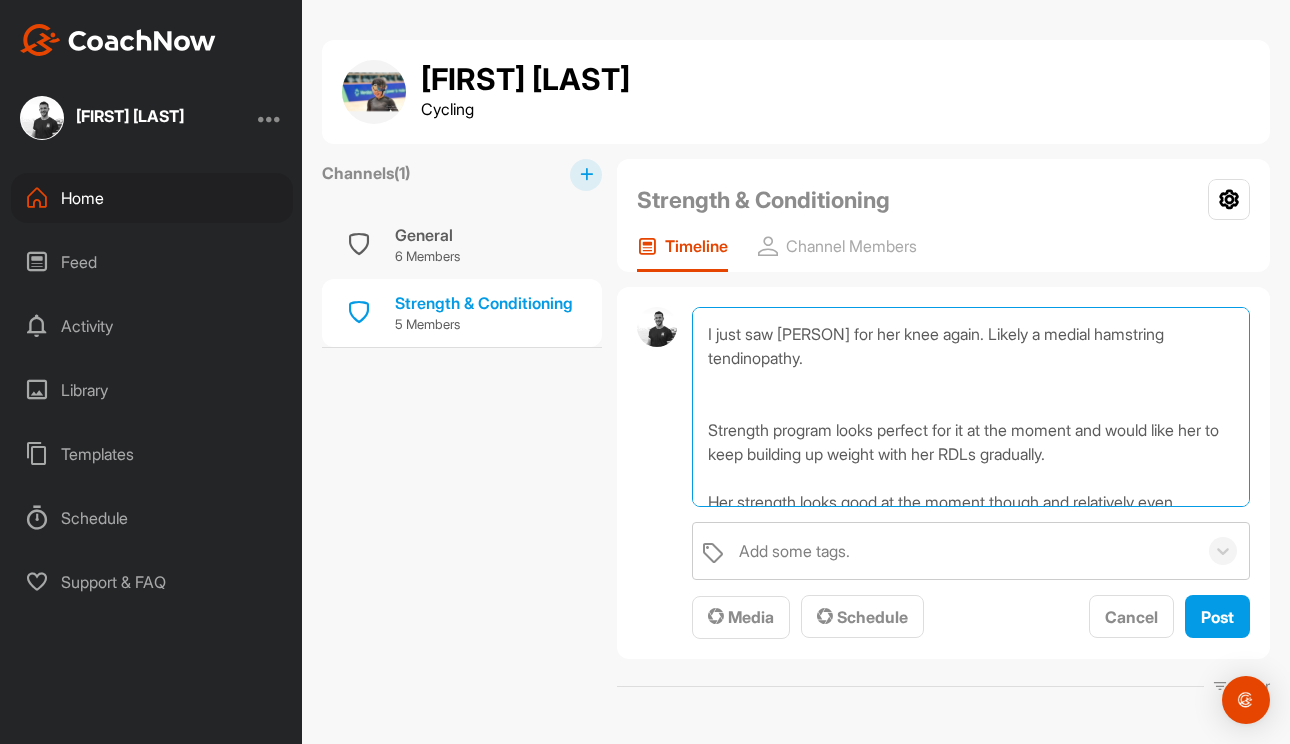 click on "Hi [PERSON],
Hope things are going well.
I just saw [PERSON] for her knee again. Likely a medial hamstring tendinopathy.
Strength program looks perfect for it at the moment and would like her to keep building up weight with her RDLs gradually.
Her strength looks good at the moment though and relatively even between sides.
Main thing with a tendinopathy is keeping it loaded with quite heavy strength.
I have given her some hamstring bridge isometrics to add in as well.
I think her going quite quickly into a high-volume cycling program over the last 1-2 years has likely caused it and is just taking some time for her tendon to catch up and adapt to those loads.
I would expect it to settle down into the competition season with less volume higher intensity training as well as continuing to push her strengthening.
Isometric Hamstring curl in sitting:
(90 degree knee flexion): L=26.5kg R=27.7kg
(45 degree knee flexion: L=33.5kg R=35.2kg
I will follow up and see how she is doing in a few weeks." at bounding box center [971, 407] 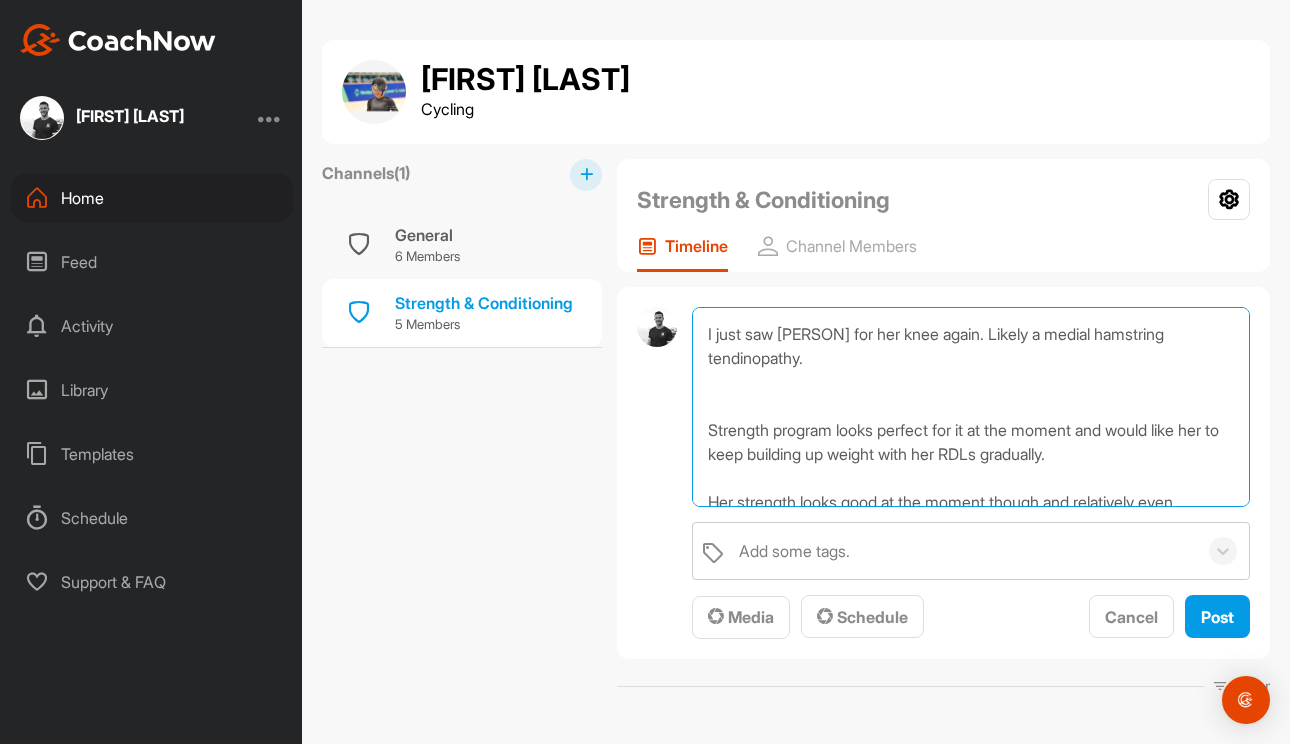 click on "Hi [PERSON],
Hope things are going well.
I just saw [PERSON] for her knee again. Likely a medial hamstring tendinopathy.
Strength program looks perfect for it at the moment and would like her to keep building up weight with her RDLs gradually.
Her strength looks good at the moment though and relatively even between sides.
Main thing with a tendinopathy is keeping it loaded with quite heavy strength.
I have given her some hamstring bridge isometrics to add in as well.
I think her going quite quickly into a high-volume cycling program over the last 1-2 years has likely caused it and is just taking some time for her tendon to catch up and adapt to those loads.
I would expect it to settle down into the competition season with less volume higher intensity training as well as continuing to push her strengthening.
Isometric Hamstring curl in sitting:
(90 degree knee flexion): L=26.5kg R=27.7kg
(45 degree knee flexion: L=33.5kg R=35.2kg
I will follow up and see how she is doing in a few weeks." at bounding box center (971, 407) 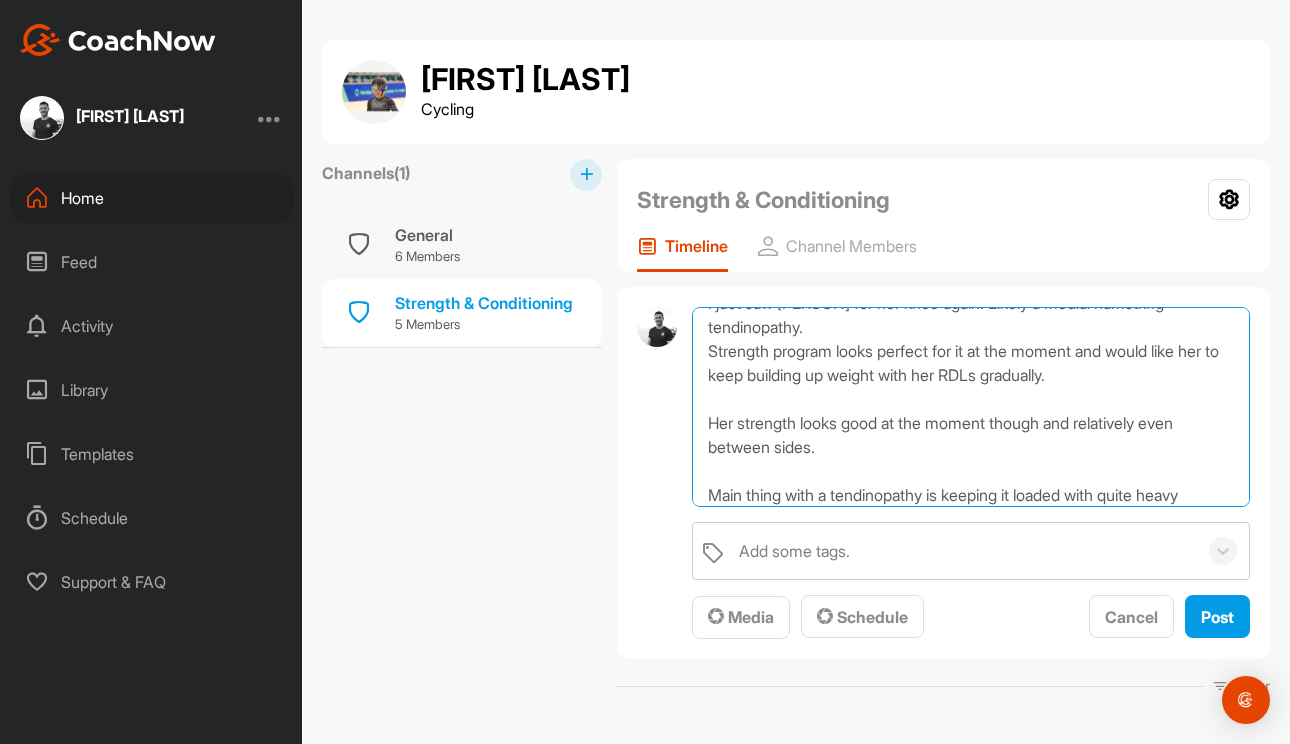 scroll, scrollTop: 195, scrollLeft: 0, axis: vertical 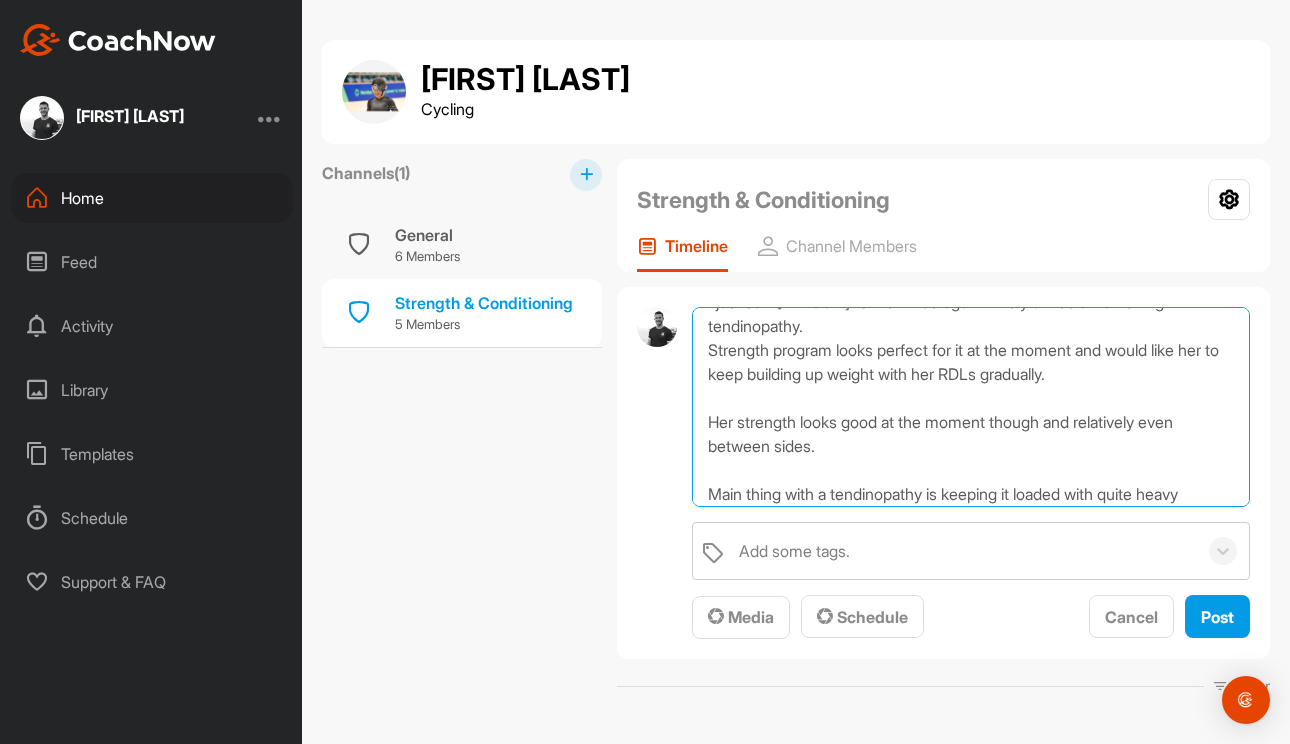 click on "Hi [FIRST],
Hope things are going well.
I just saw [PERSON] for her knee again. Likely a medial hamstring tendinopathy.
Strength program looks perfect for it at the moment and would like her to keep building up weight with her RDLs gradually.
Her strength looks good at the moment though and relatively even between sides.
Main thing with a tendinopathy is keeping it loaded with quite heavy strength.
I have given her some hamstring bridge isometrics to add in as well.
I think her going quite quickly into a high-volume cycling program over the last 1-2 years has likely caused it and is just taking some time for her tendon to catch up and adapt to those loads.
I would expect it to settle down into the competition season with less volume higher intensity training as well as continuing to push her strengthening.
Isometric Hamstring curl in sitting:
(90 degree knee flexion): L=26.5kg R=27.7kg
(45 degree knee flexion: L=33.5kg R=35.2kg
I will follow up and see how she is doing in a few weeks." at bounding box center [971, 407] 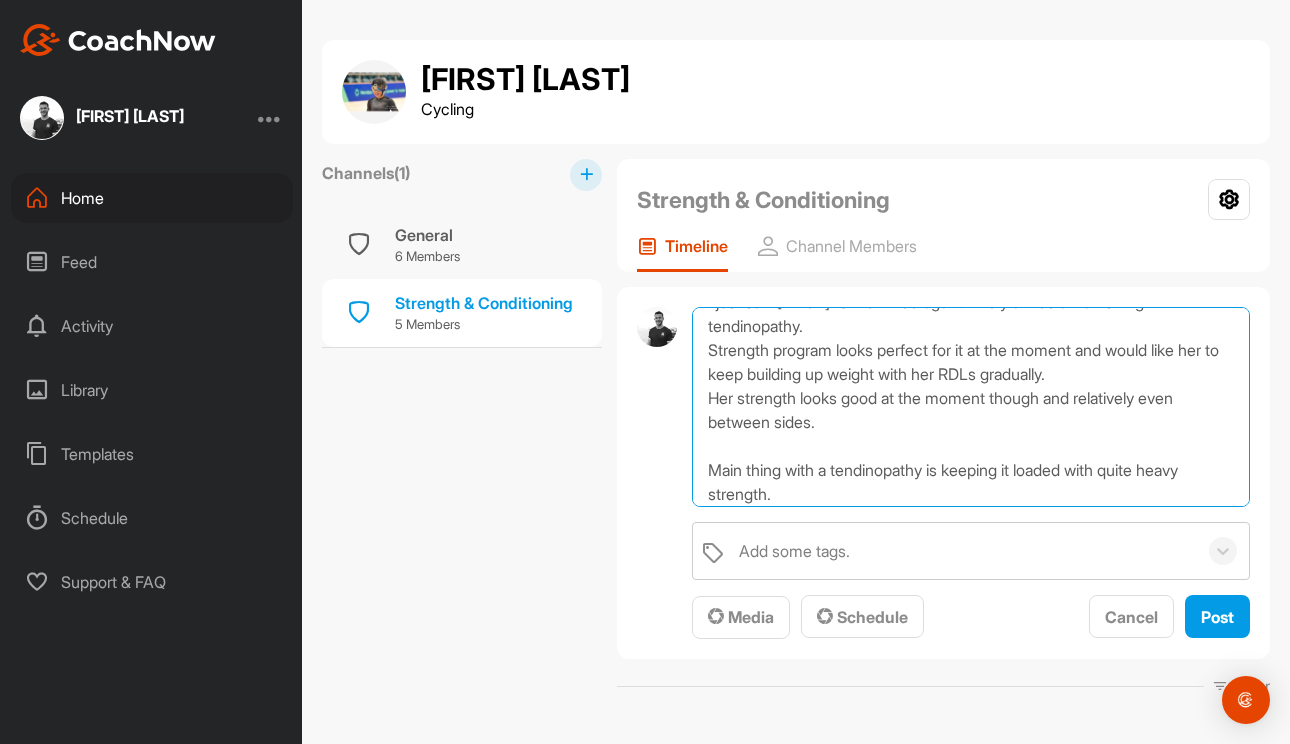 scroll, scrollTop: 231, scrollLeft: 0, axis: vertical 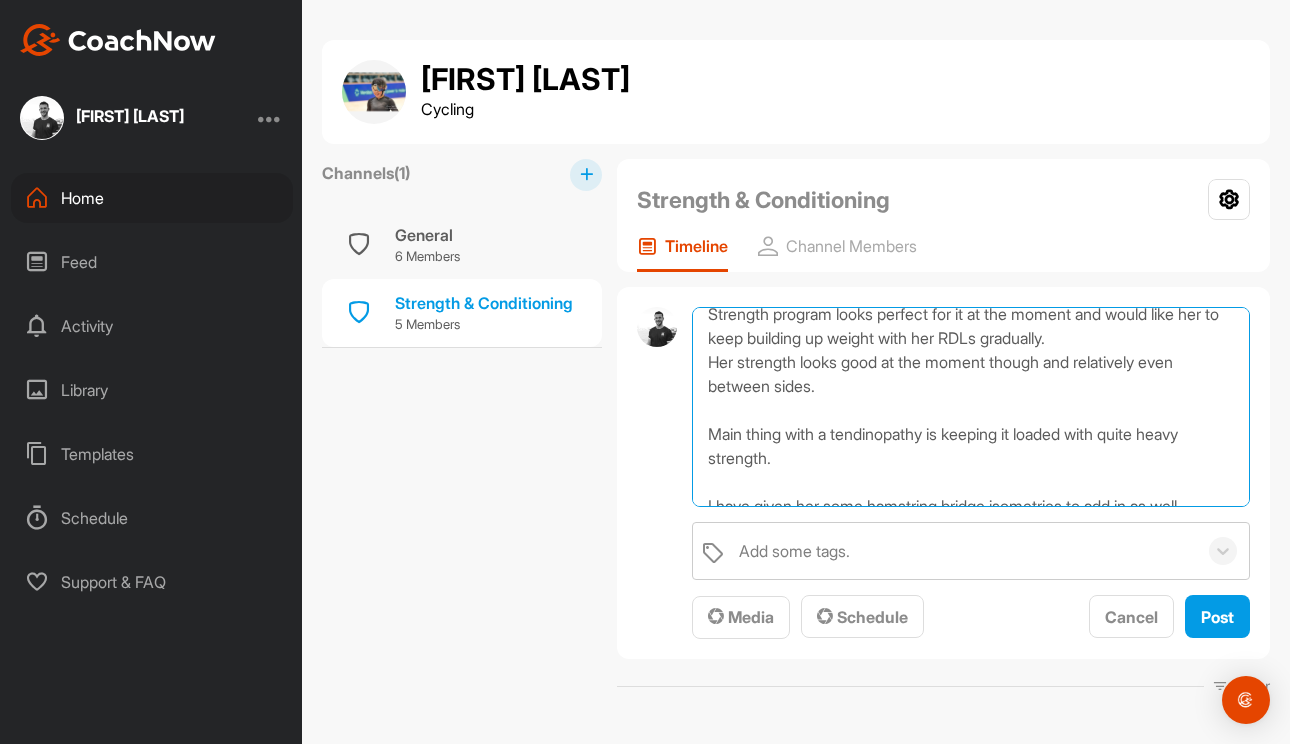 click on "Hi [FIRST],
Hope things are going well.
I just saw [FIRST] for her knee again. Likely a medial hamstring tendinopathy.
Strength program looks perfect for it at the moment and would like her to keep building up weight with her RDLs gradually.
Her strength looks good at the moment though and relatively even between sides.
Main thing with a tendinopathy is keeping it loaded with quite heavy strength.
I have given her some hamstring bridge isometrics to add in as well.
I think her going quite quickly into a high-volume cycling program over the last 1-2 years has likely caused it and is just taking some time for her tendon to catch up and adapt to those loads.
I would expect it to settle down into the competition season with less volume higher intensity training as well as continuing to push her strengthening.
Isometric Hamstring curl in sitting:
(90 degree knee flexion): L=26.5kg R=27.7kg
(45 degree knee flexion: L=33.5kg R=35.2kg
I will follow up and see how she is doing in a few weeks." at bounding box center (971, 407) 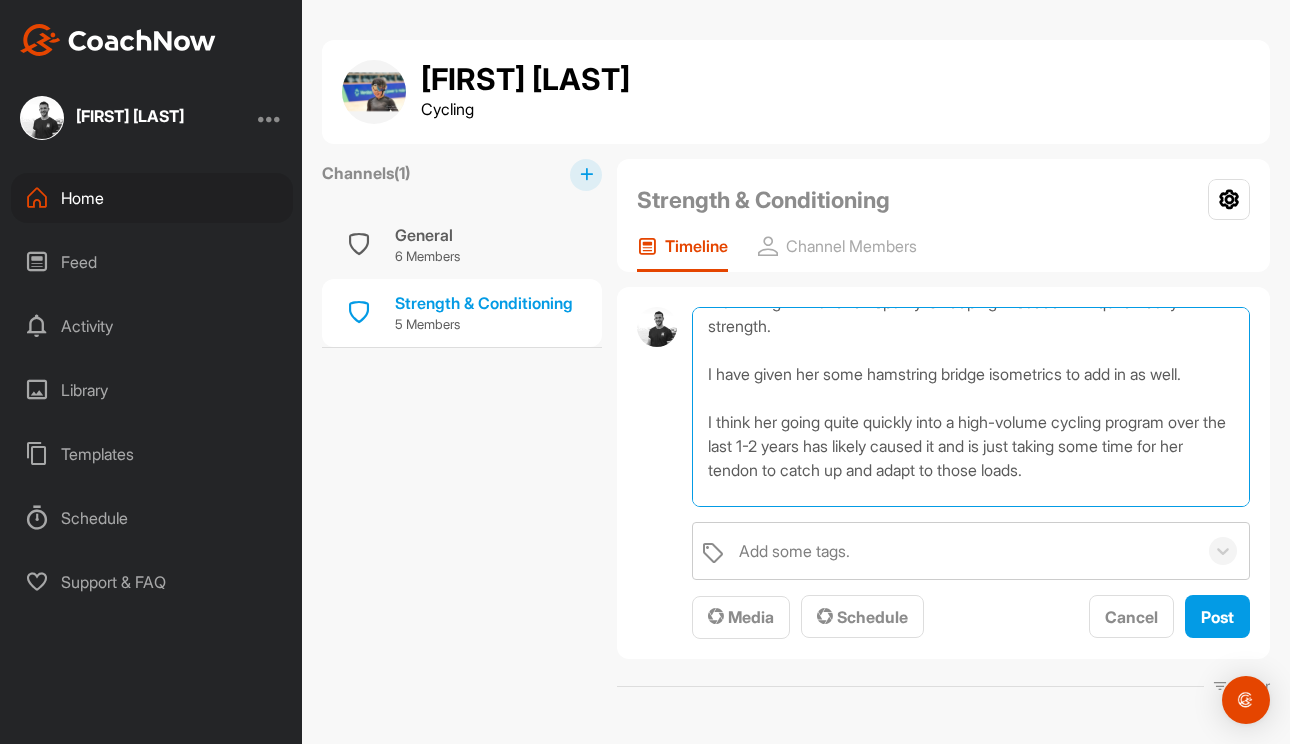 scroll, scrollTop: 268, scrollLeft: 0, axis: vertical 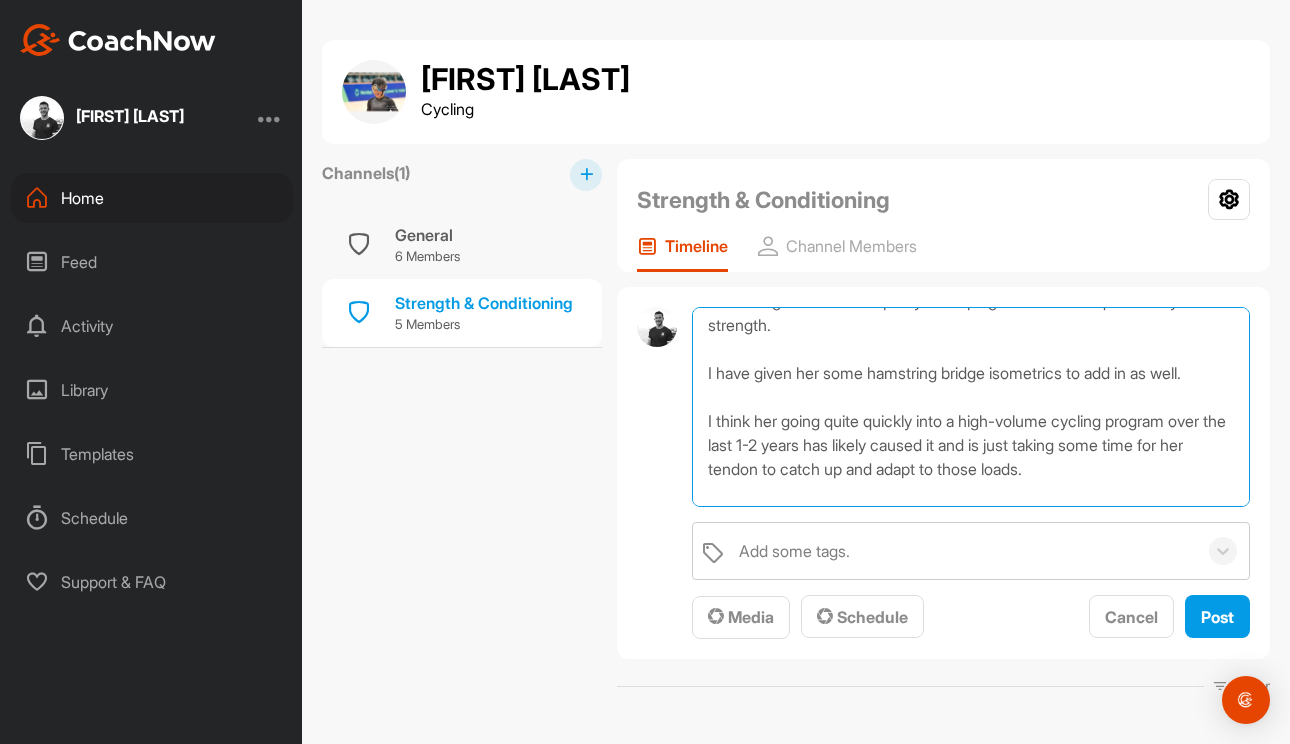 click on "Hi [PERSON],
Hope things are going well.
I just saw [PERSON] for her knee again. Likely a medial hamstring tendinopathy.
Strength program looks perfect for it at the moment and would like her to keep building up weight with her RDLs gradually.
Her strength looks good at the moment though and relatively even between sides.
Main thing with a tendinopathy is keeping it loaded with quite heavy strength.
I have given her some hamstring bridge isometrics to add in as well.
I think her going quite quickly into a high-volume cycling program over the last 1-2 years has likely caused it and is just taking some time for her tendon to catch up and adapt to those loads.
I would expect it to settle down into the competition season with less volume higher intensity training as well as continuing to push her strengthening.
Isometric Hamstring curl in sitting:
(90 degree knee flexion): L=26.5kg R=27.7kg
(45 degree knee flexion: L=33.5kg R=35.2kg
I will follow up and see how she is doing in a few weeks." at bounding box center [971, 407] 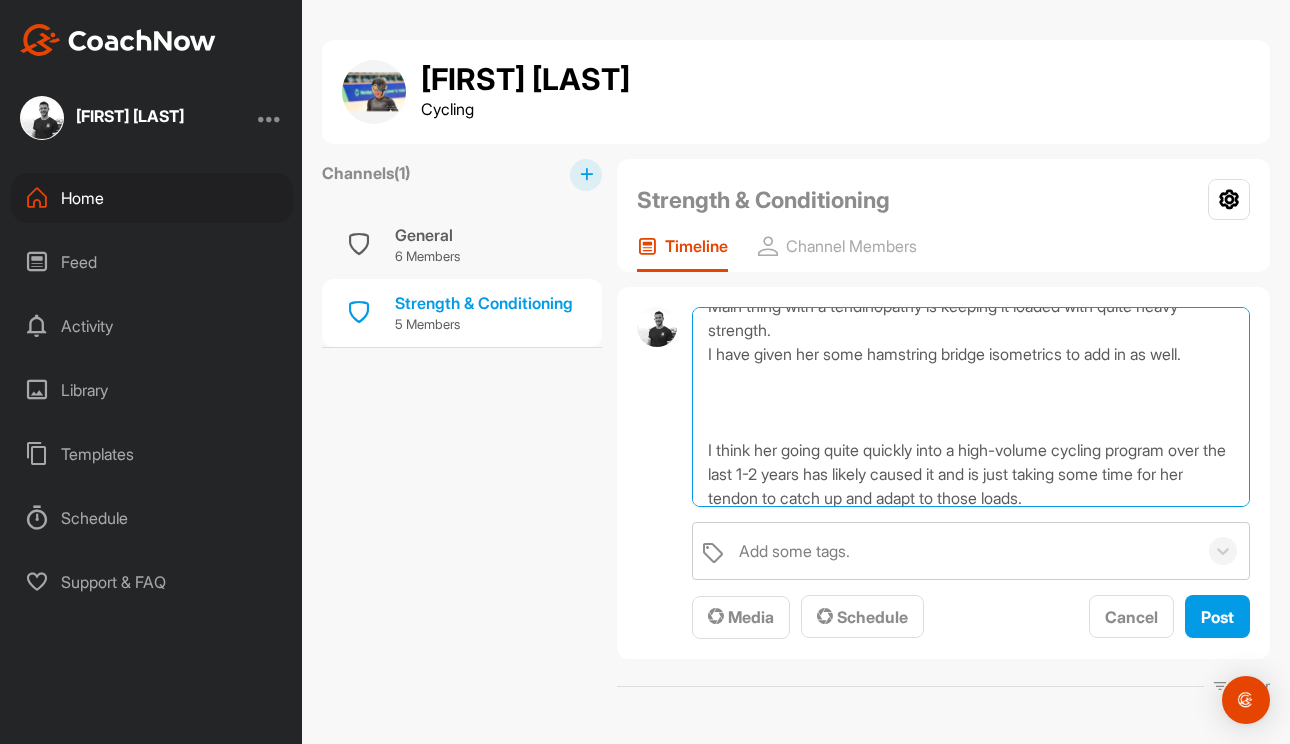 scroll, scrollTop: 350, scrollLeft: 0, axis: vertical 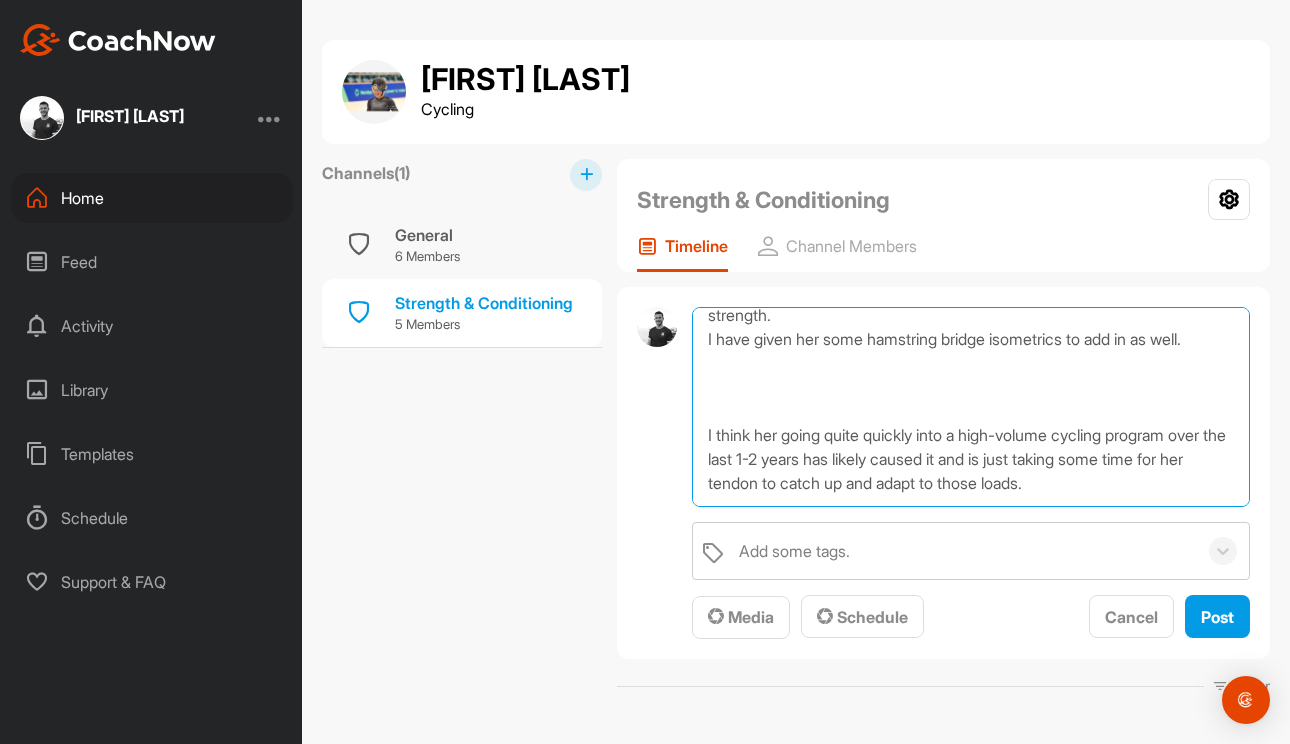 click on "Hi [FIRST]
Hope things are going well.
I just saw [FIRST] for her knee again. Likely a medial hamstring tendinopathy.
Strength program looks perfect for it at the moment and would like her to keep building up weight with her RDLs gradually.
Her strength looks good at the moment though and relatively even between sides.
Main thing with a tendinopathy is keeping it loaded with quite heavy strength.
I have given her some hamstring bridge isometrics to add in as well.
I think her going quite quickly into a high-volume cycling program over the last 1-2 years has likely caused it and is just taking some time for her tendon to catch up and adapt to those loads.
I would expect it to settle down into the competition season with less volume higher intensity training as well as continuing to push her strengthening.
Isometric Hamstring curl in sitting:
(90 degree knee flexion): L=26.5kg R=27.7kg
(45 degree knee flexion: L=33.5kg R=35.2kg
I will follow up and see how she is doing in a few weeks." at bounding box center [971, 407] 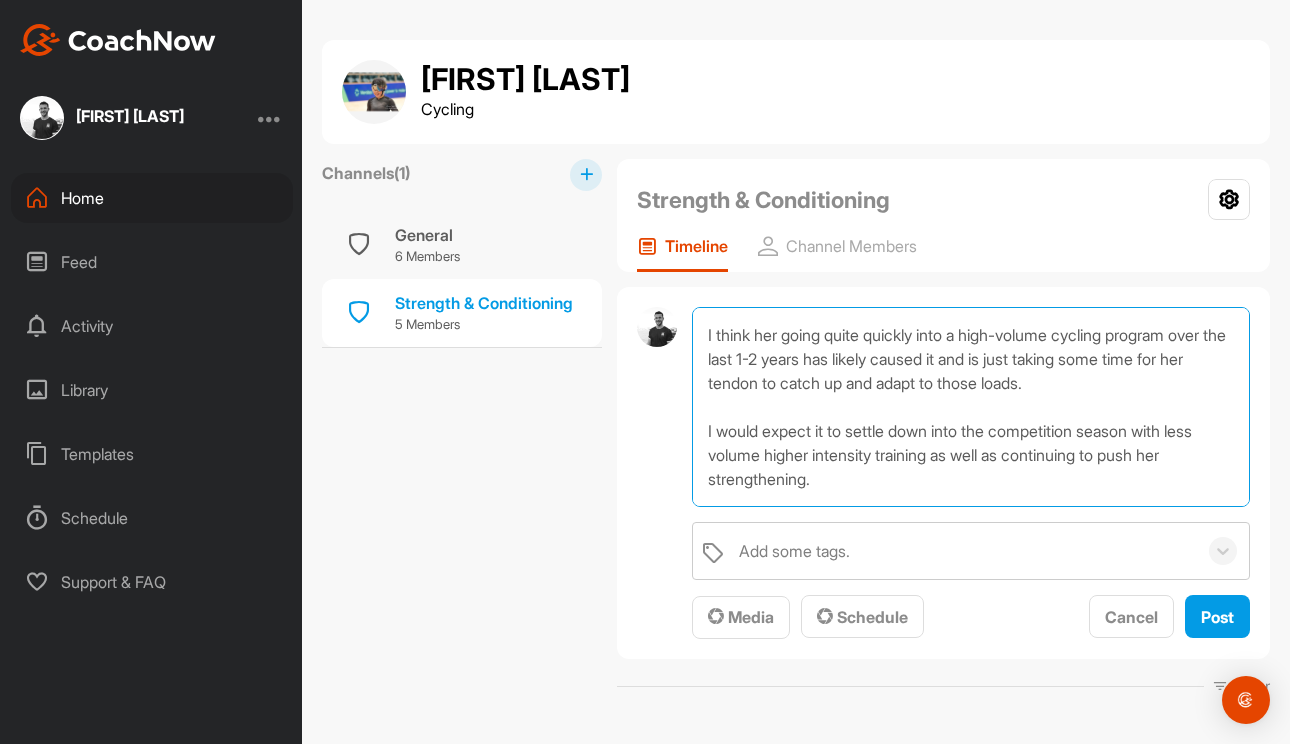 scroll, scrollTop: 433, scrollLeft: 0, axis: vertical 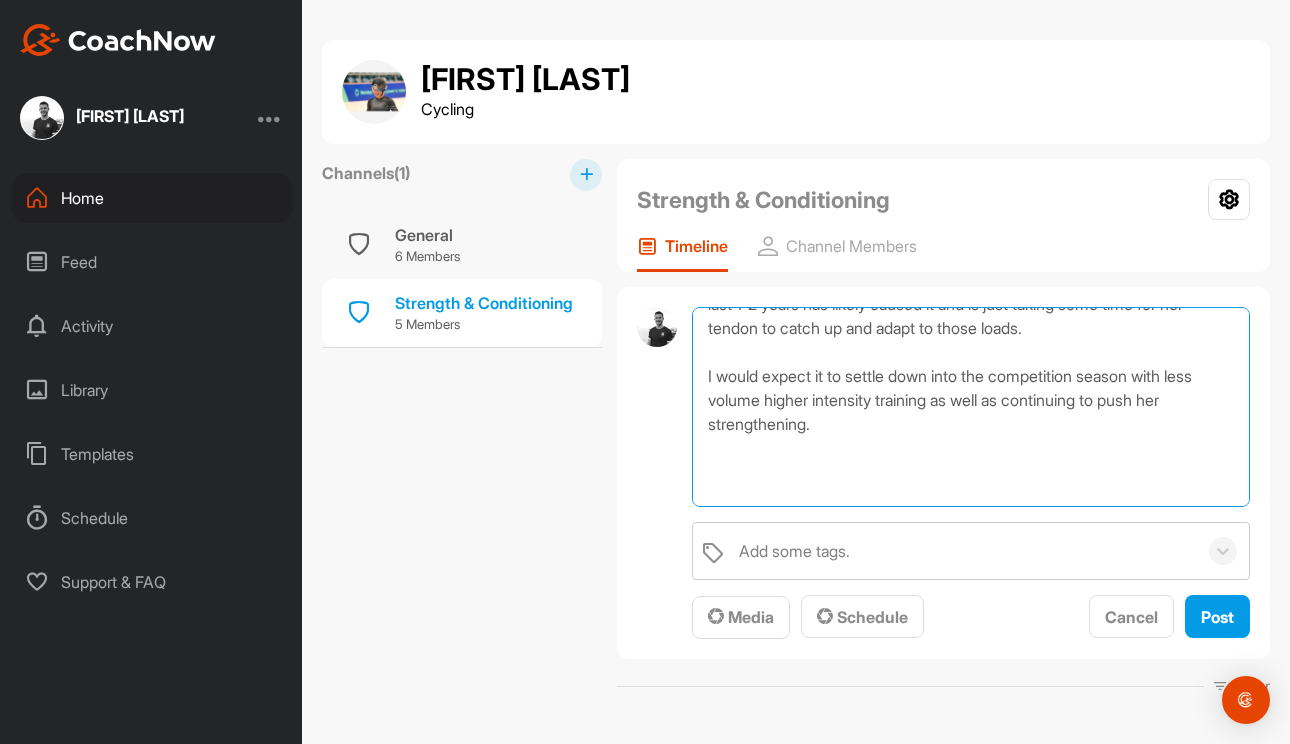 click on "Hi Sam,
Hope things are going well.
I just saw Lucy for her knee again. Likely a medial hamstring tendinopathy.
Strength program looks perfect for it at the moment and would like her to keep building up weight with her RDLs gradually.
Her strength looks good at the moment though and relatively even between sides.
Main thing with a tendinopathy is keeping it loaded with quite heavy strength.
I have given her some hamstring bridge isometrics to add in as well.
I think her going quite quickly into a high-volume cycling program over the last 1-2 years has likely caused it and is just taking some time for her tendon to catch up and adapt to those loads.
I would expect it to settle down into the competition season with less volume higher intensity training as well as continuing to push her strengthening.
Isometric Hamstring curl in sitting:
(90 degree knee flexion): L=26.5kg R=27.7kg
(45 degree knee flexion: L=33.5kg R=35.2kg
I will follow up and see how she is doing in a few weeks." at bounding box center [971, 407] 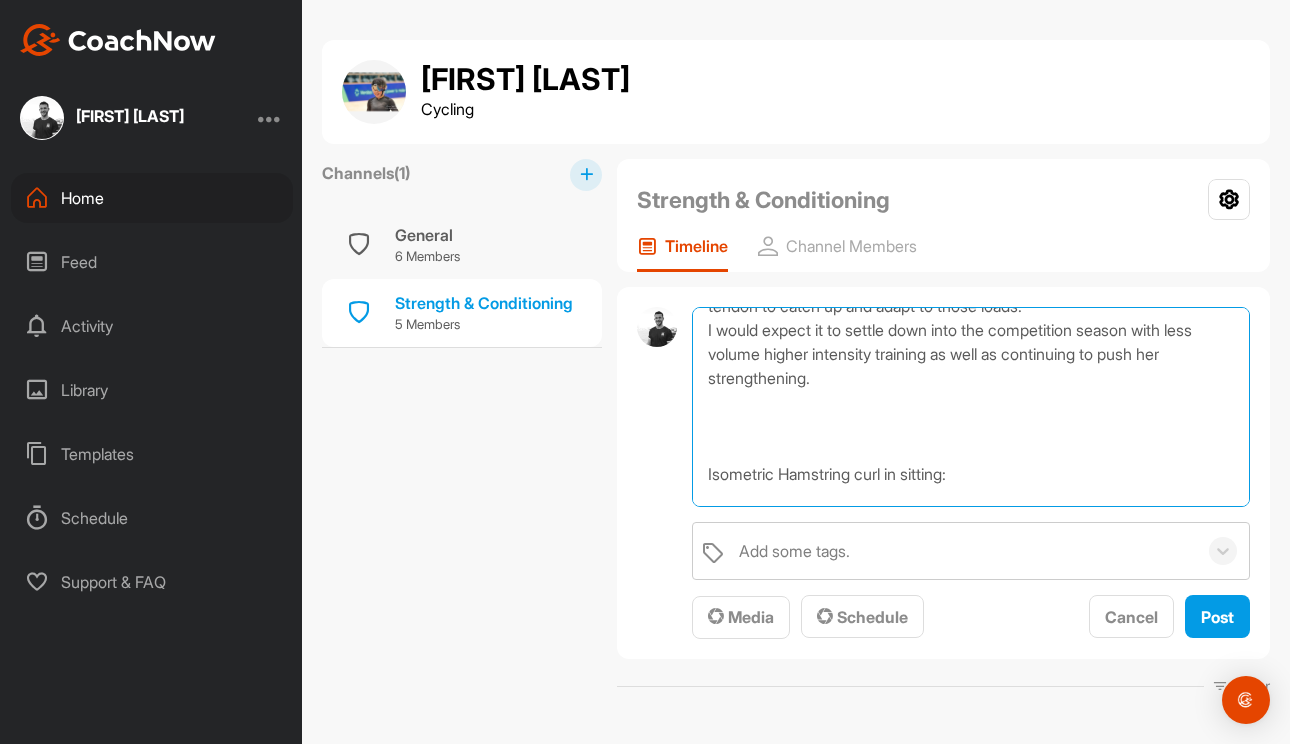 scroll, scrollTop: 499, scrollLeft: 0, axis: vertical 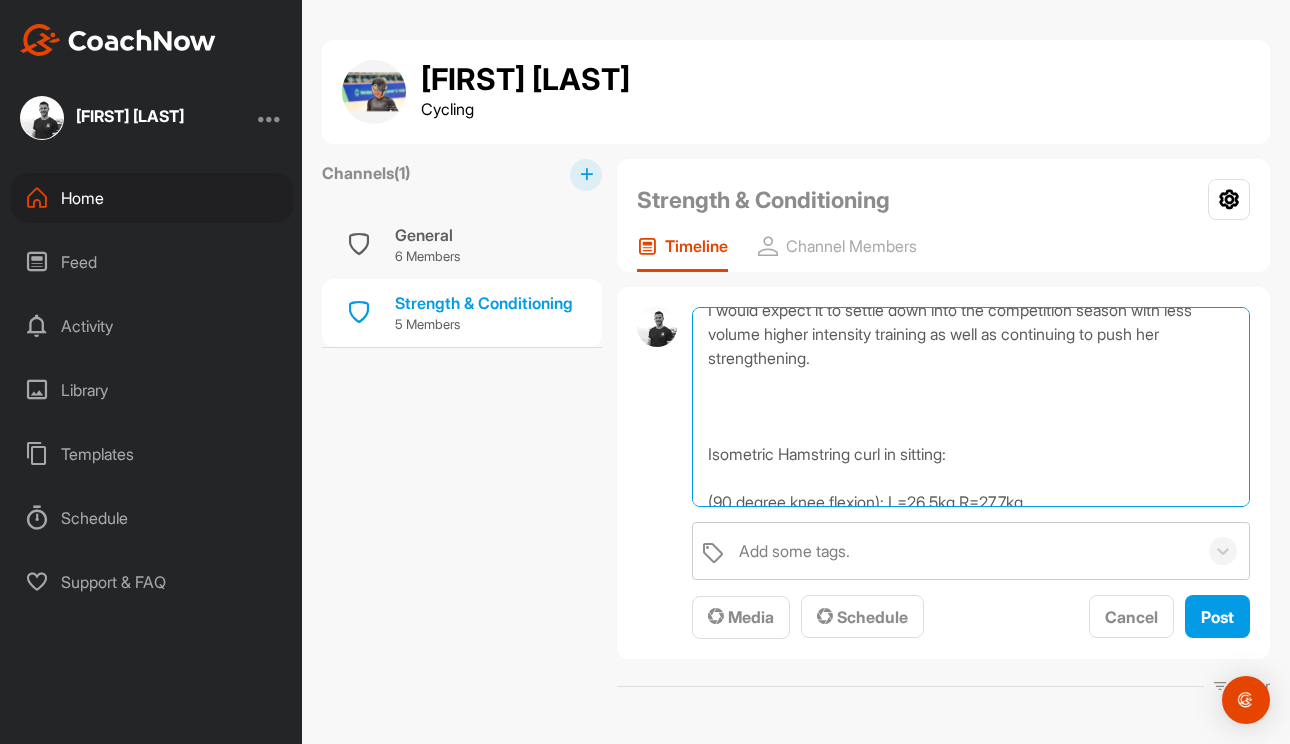 click on "Hi [NAME],
Hope things are going well.
I just saw [NAME] for her knee again. Likely a medial hamstring tendinopathy.
Strength program looks perfect for it at the moment and would like her to keep building up weight with her RDLs gradually.
Her strength looks good at the moment though and relatively even between sides.
Main thing with a tendinopathy is keeping it loaded with quite heavy strength.
I have given her some hamstring bridge isometrics to add in as well.
I think her going quite quickly into a high-volume cycling program over the last 1-2 years has likely caused it and is just taking some time for her tendon to catch up and adapt to those loads.
I would expect it to settle down into the competition season with less volume higher intensity training as well as continuing to push her strengthening.
Isometric Hamstring curl in sitting:
(90 degree knee flexion): L=26.5kg R=27.7kg
(45 degree knee flexion: L=33.5kg R=35.2kg
I will follow up and see how she is doing in a few weeks." at bounding box center (971, 407) 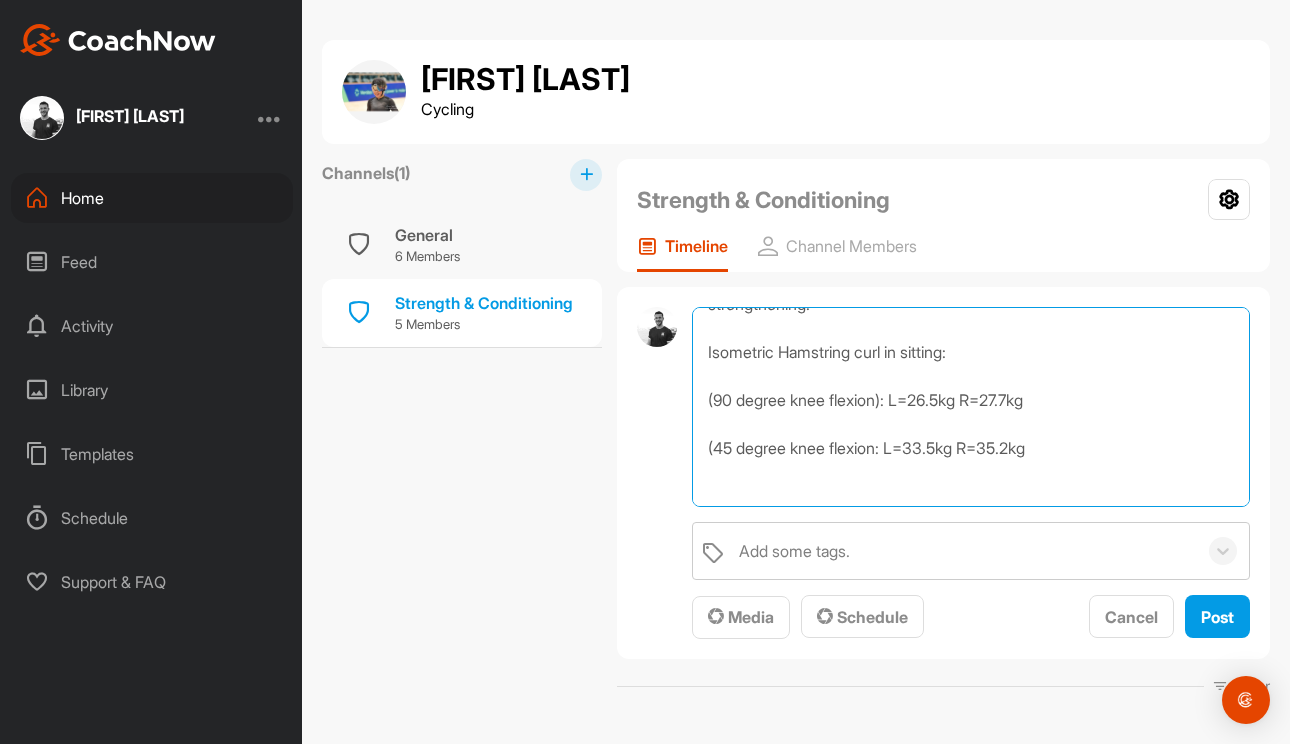 scroll, scrollTop: 562, scrollLeft: 0, axis: vertical 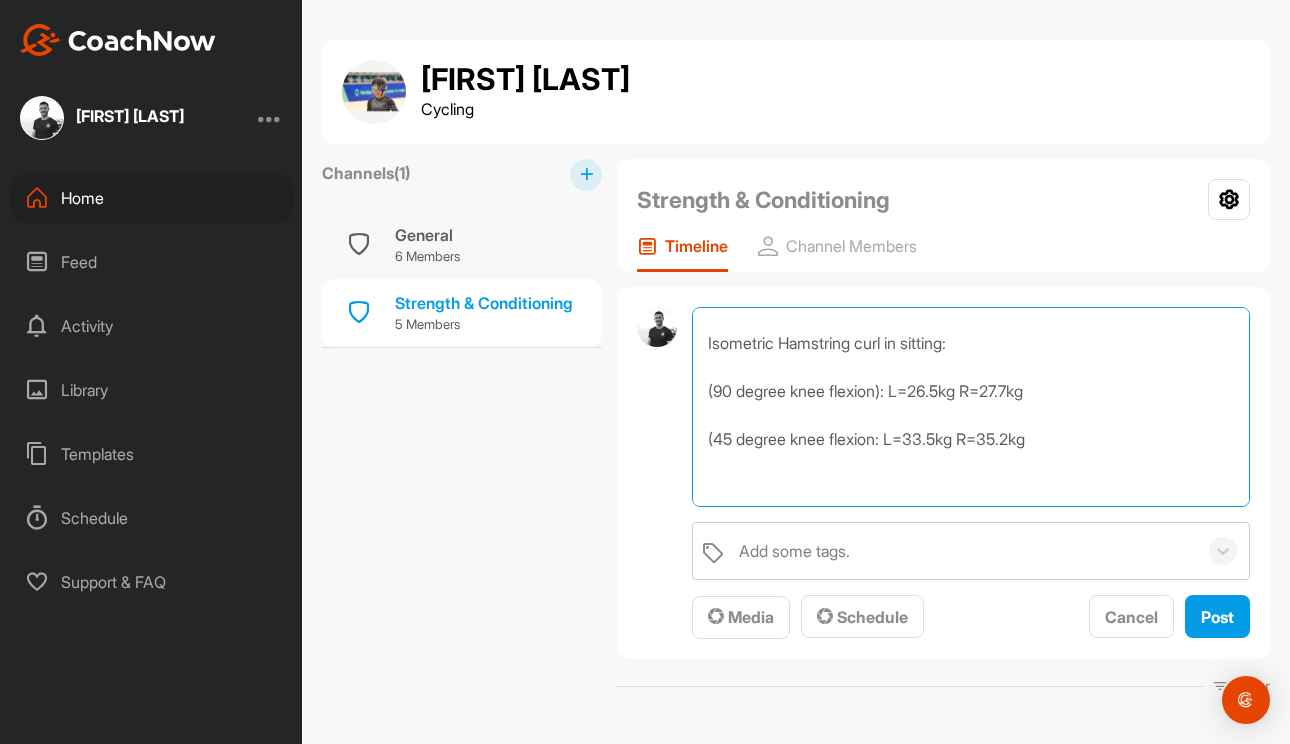 click on "Hi [FIRST],
Hope things are going well.
I just saw [PERSON] for her knee again. Likely a medial hamstring tendinopathy.
Strength program looks perfect for it at the moment and would like her to keep building up weight with her RDLs gradually.
Her strength looks good at the moment though and relatively even between sides.
Main thing with a tendinopathy is keeping it loaded with quite heavy strength.
I have given her some hamstring bridge isometrics to add in as well.
I think her going quite quickly into a high-volume cycling program over the last 1-2 years has likely caused it and is just taking some time for her tendon to catch up and adapt to those loads.
I would expect it to settle down into the competition season with less volume higher intensity training as well as continuing to push her strengthening.
Isometric Hamstring curl in sitting:
(90 degree knee flexion): L=26.5kg R=27.7kg
(45 degree knee flexion: L=33.5kg R=35.2kg
I will follow up and see how she is doing in a few weeks." at bounding box center [971, 407] 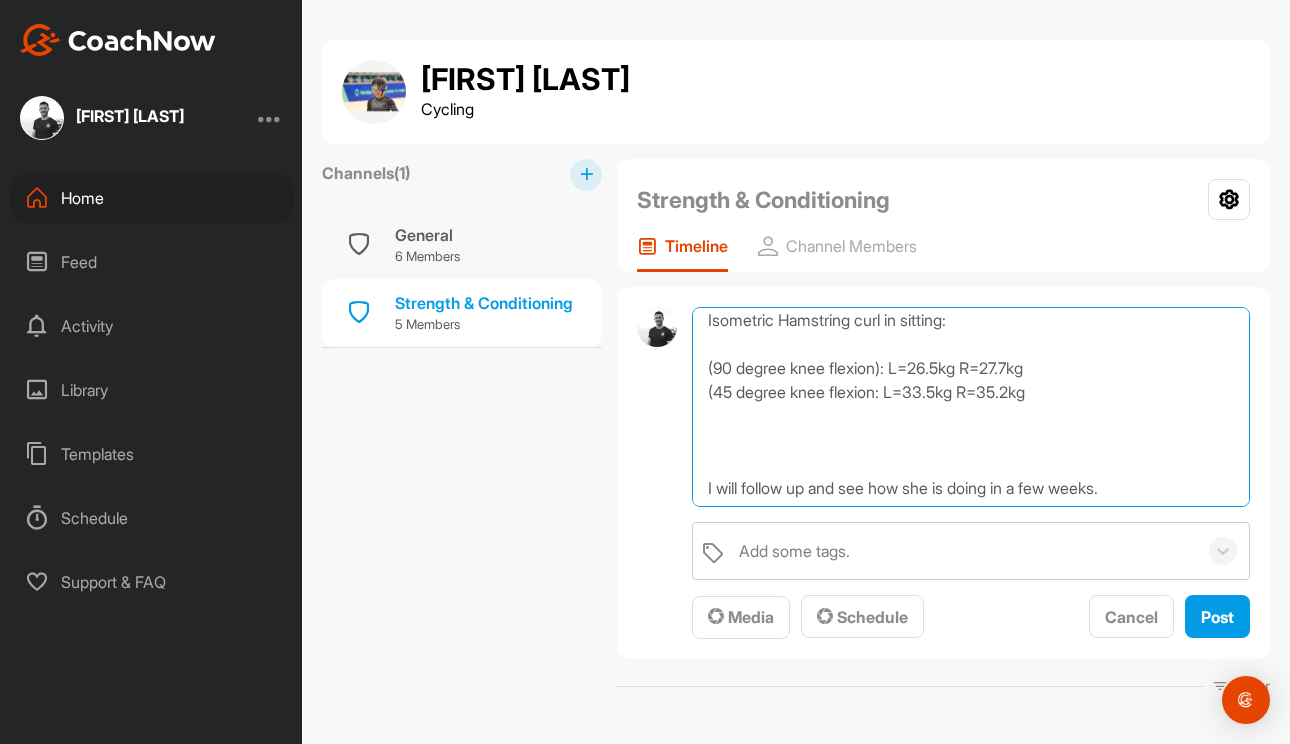 scroll, scrollTop: 587, scrollLeft: 0, axis: vertical 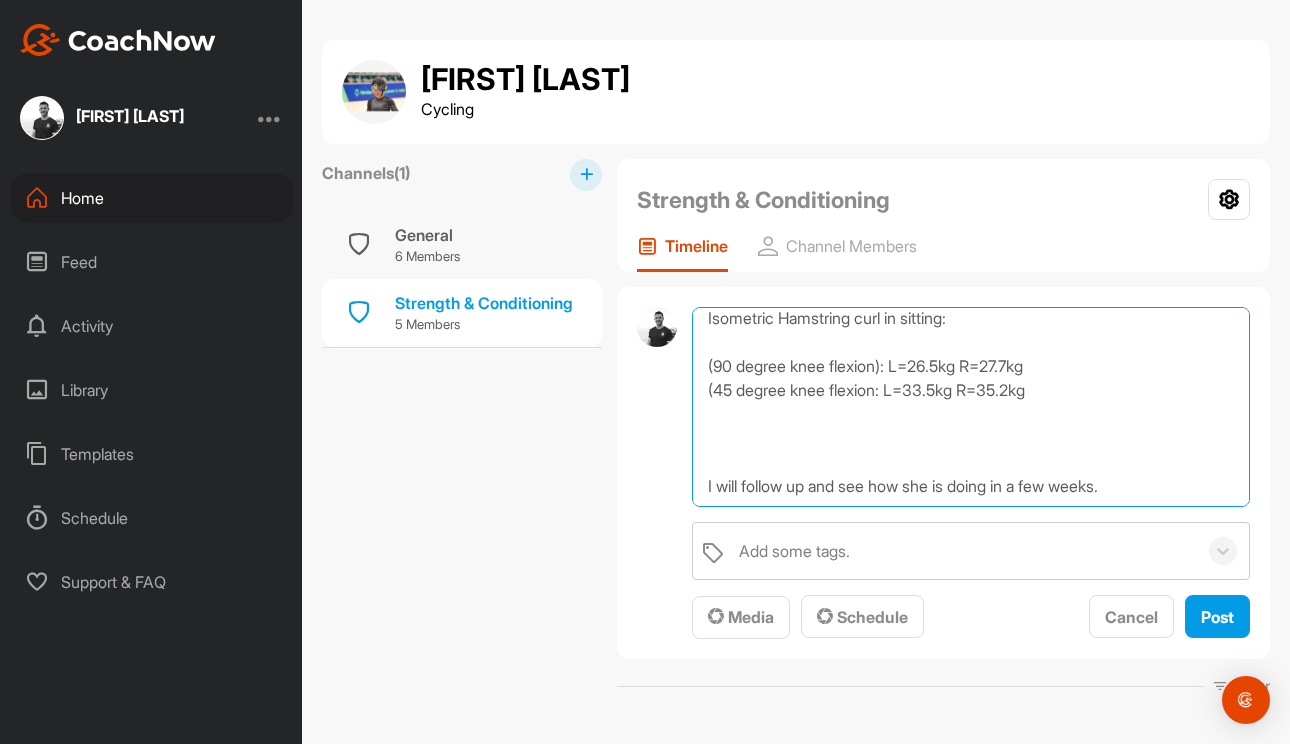 click on "Hi [FIRST],
Hope things are going well.
I just saw [FIRST] for her knee again. Likely a medial hamstring tendinopathy.
Strength program looks perfect for it at the moment and would like her to keep building up weight with her RDLs gradually.
Her strength looks good at the moment though and relatively even between sides.
Main thing with a tendinopathy is keeping it loaded with quite heavy strength.
I have given her some hamstring bridge isometrics to add in as well.
I think her going quite quickly into a high-volume cycling program over the last 1-2 years has likely caused it and is just taking some time for her tendon to catch up and adapt to those loads.
I would expect it to settle down into the competition season with less volume higher intensity training as well as continuing to push her strengthening.
Isometric Hamstring curl in sitting:
(90 degree knee flexion): L=26.5kg R=27.7kg
(45 degree knee flexion: L=33.5kg R=35.2kg
I will follow up and see how she is doing in a few weeks." at bounding box center (971, 407) 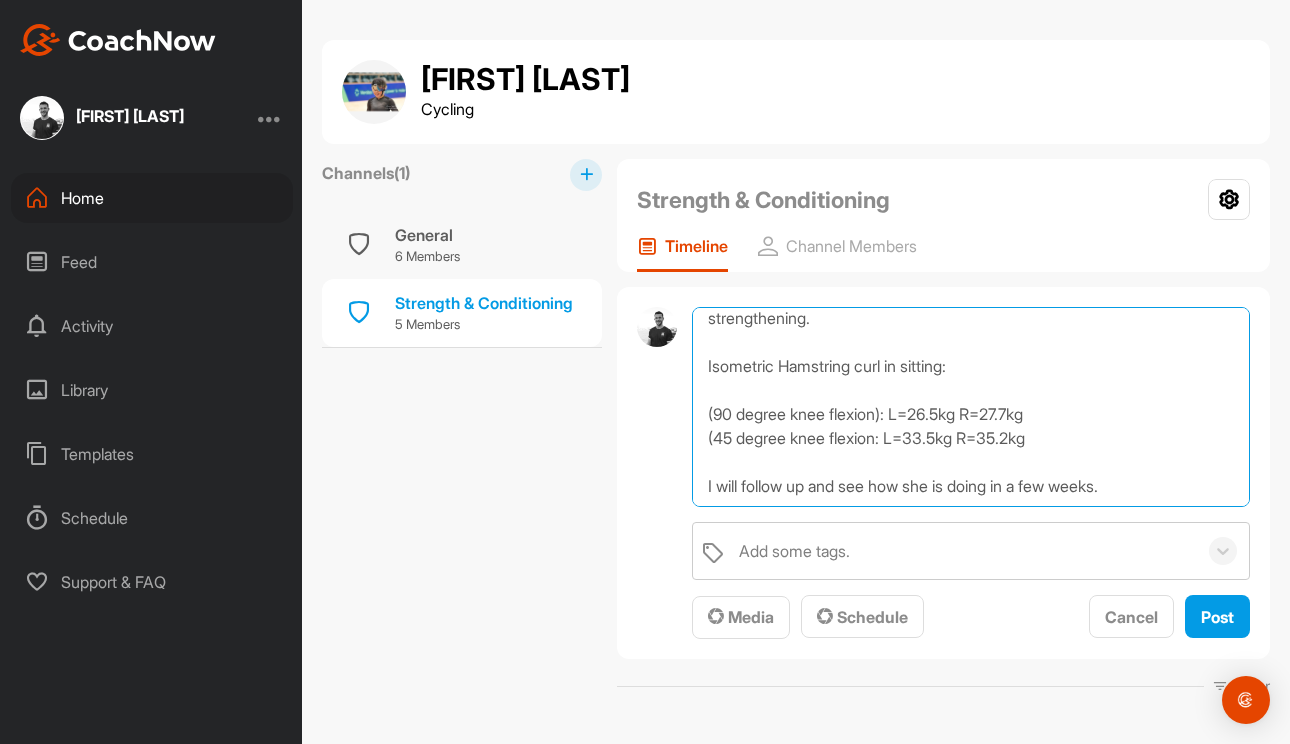 scroll, scrollTop: 539, scrollLeft: 0, axis: vertical 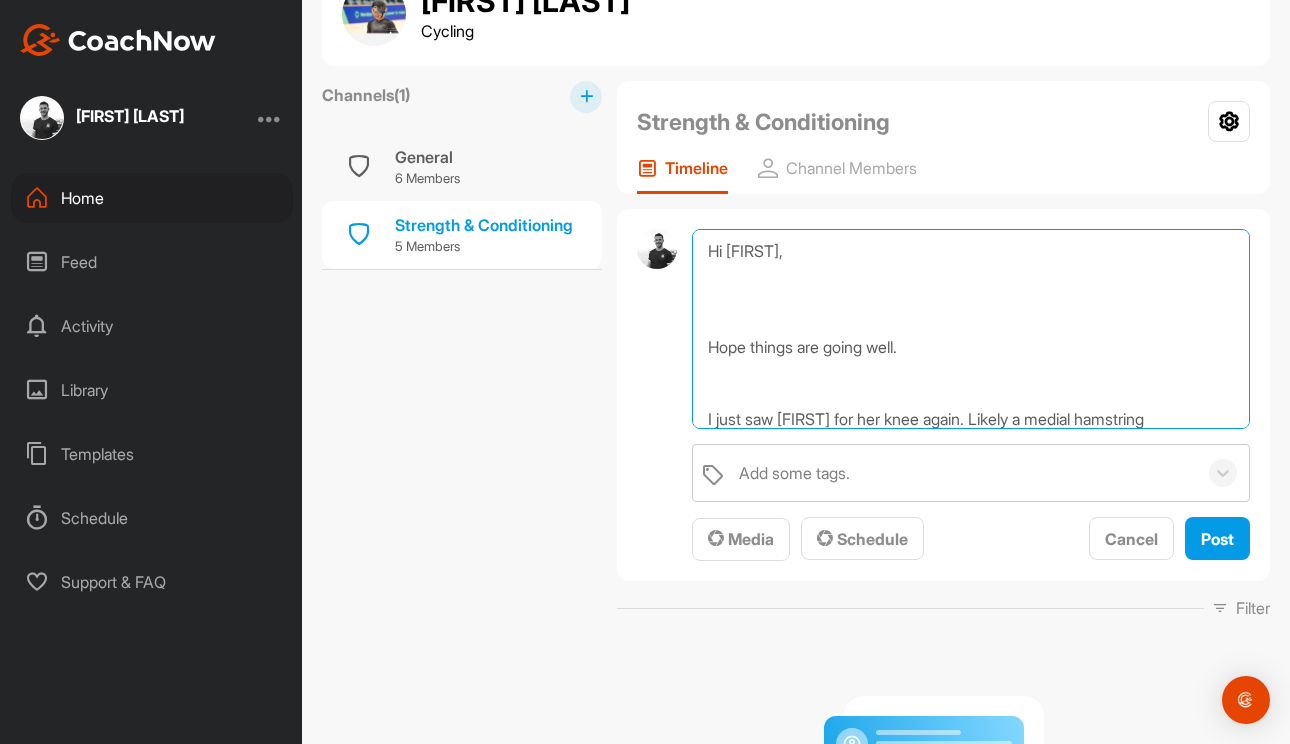 click on "Hi [FIRST],
Hope things are going well.
I just saw [FIRST] for her knee again. Likely a medial hamstring tendinopathy.
Strength program looks perfect for it at the moment and would like her to keep building up weight with her RDLs gradually.
Her strength looks good at the moment though and relatively even between sides.
Main thing with a tendinopathy is keeping it loaded with quite heavy strength.
I have given her some hamstring bridge isometrics to add in as well.
I think her going quite quickly into a high-volume cycling program over the last 1-2 years has likely caused it and is just taking some time for her tendon to catch up and adapt to those loads.
I would expect it to settle down into the competition season with less volume higher intensity training as well as continuing to push her strengthening.
Isometric Hamstring curl in sitting:
(90 degree knee flexion): L=26.5kg R=27.7kg
(45 degree knee flexion: L=33.5kg R=35.2kg
I will follow up and see how she is doing in a few weeks." at bounding box center (971, 329) 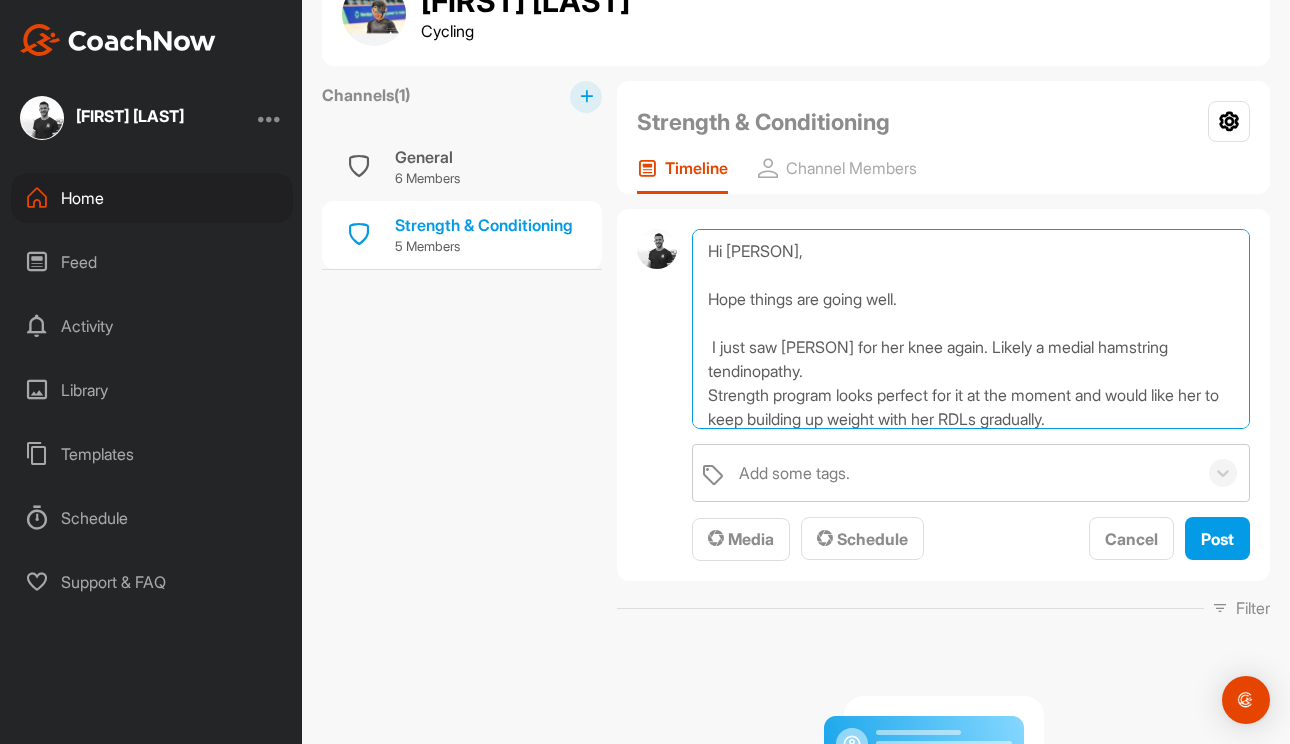 click on "Hi [PERSON],
Hope things are going well.
I just saw [PERSON] for her knee again. Likely a medial hamstring tendinopathy.
Strength program looks perfect for it at the moment and would like her to keep building up weight with her RDLs gradually.
Her strength looks good at the moment though and relatively even between sides.
Main thing with a tendinopathy is keeping it loaded with quite heavy strength.
I have given her some hamstring bridge isometrics to add in as well.
I think her going quite quickly into a high-volume cycling program over the last 1-2 years has likely caused it and is just taking some time for her tendon to catch up and adapt to those loads.
I would expect it to settle down into the competition season with less volume higher intensity training as well as continuing to push her strengthening.
Isometric Hamstring curl in sitting:
(90 degree knee flexion): L=26.5kg R=27.7kg
(45 degree knee flexion: L=33.5kg R=35.2kg
I will follow up and see how she is doing in a few weeks." at bounding box center [971, 329] 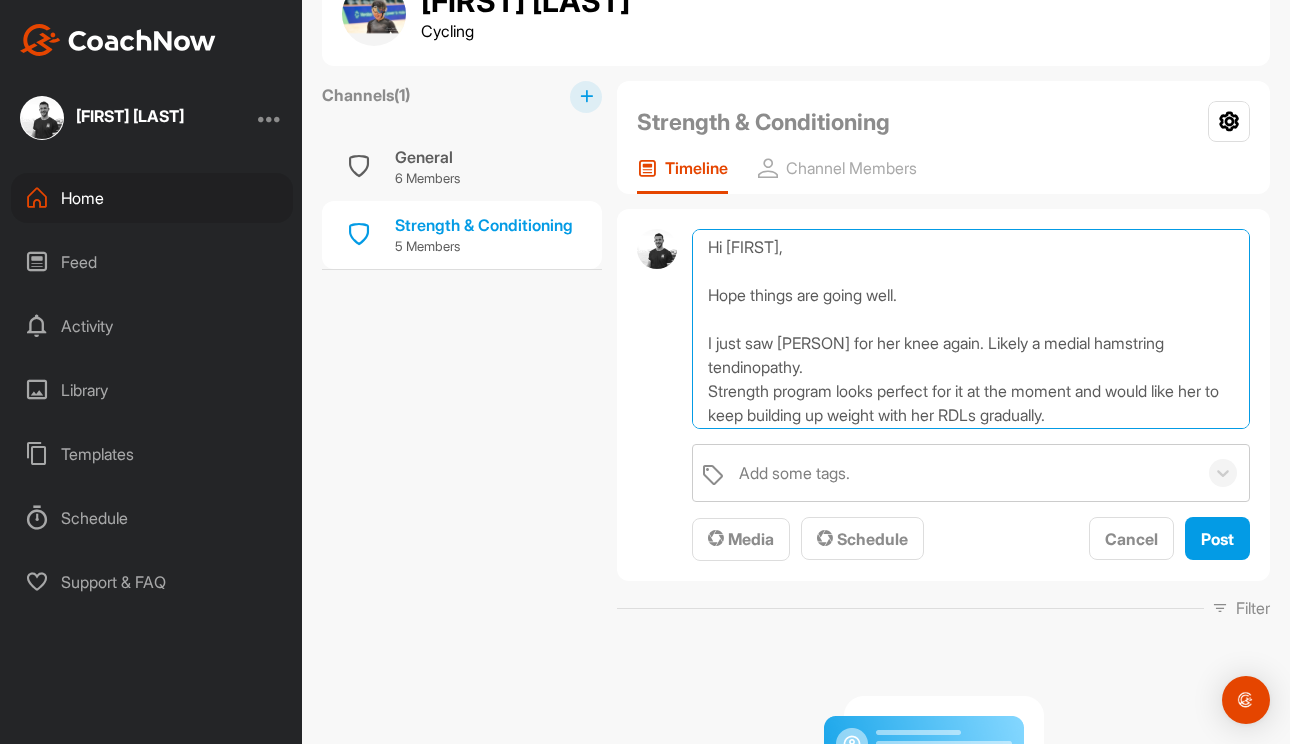 scroll, scrollTop: 0, scrollLeft: 0, axis: both 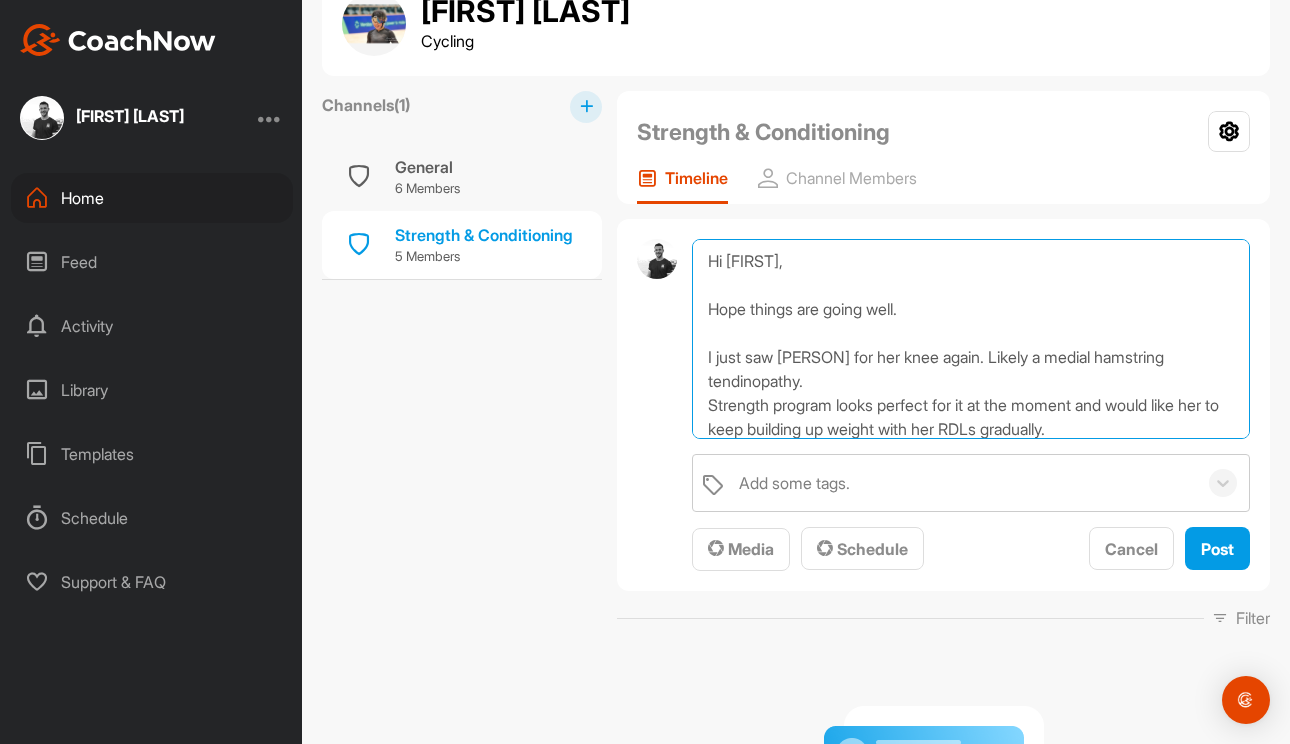 click on "Hi [FIRST],
Hope things are going well.
I just saw [PERSON] for her knee again. Likely a medial hamstring tendinopathy.
Strength program looks perfect for it at the moment and would like her to keep building up weight with her RDLs gradually.
Her strength looks good at the moment though and relatively even between sides.
Main thing with a tendinopathy is keeping it loaded with quite heavy strength.
I have given her some hamstring bridge isometrics to add in as well.
I think her going quite quickly into a high-volume cycling program over the last 1-2 years has likely caused it and is just taking some time for her tendon to catch up and adapt to those loads.
I would expect it to settle down into the competition season with less volume higher intensity training as well as continuing to push her strengthening.
Isometric Hamstring curl in sitting:
(90 degree knee flexion): L=26.5kg R=27.7kg
(45 degree knee flexion: L=33.5kg R=35.2kg
I will follow up and see how she is doing in a few weeks." at bounding box center (971, 339) 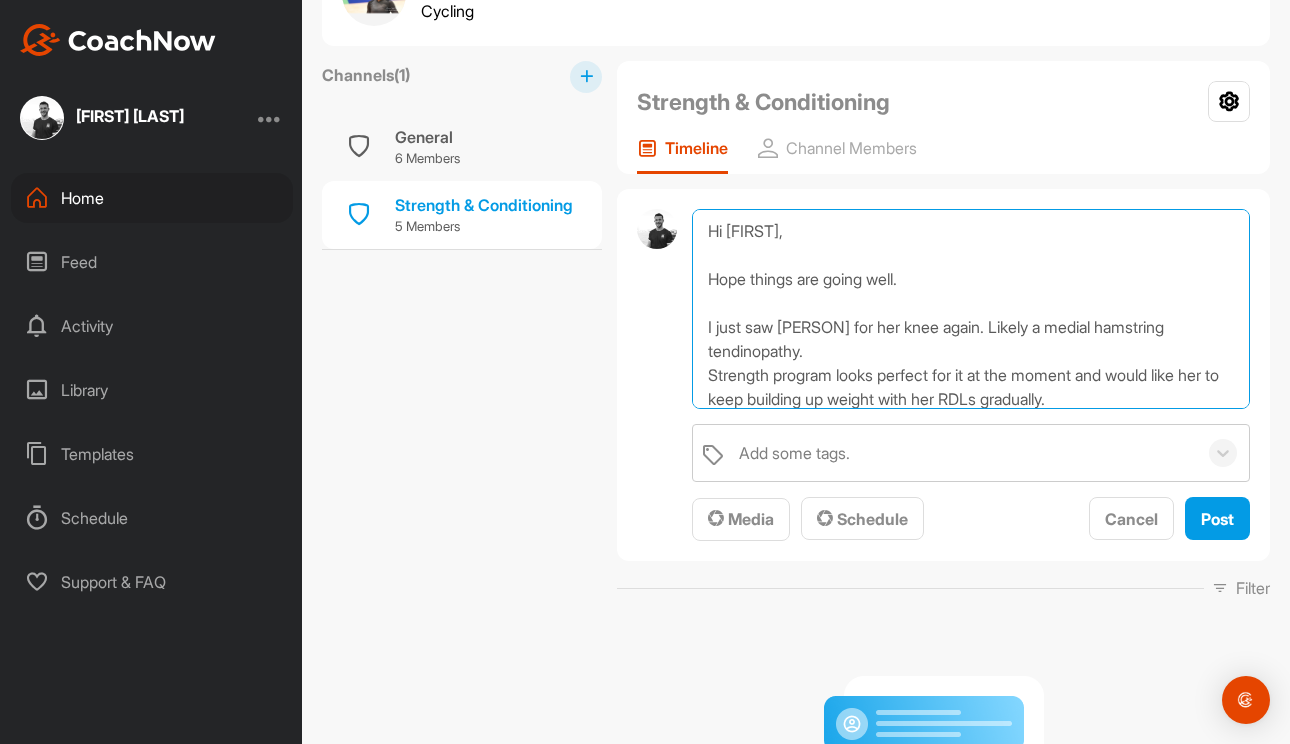 scroll, scrollTop: 96, scrollLeft: 0, axis: vertical 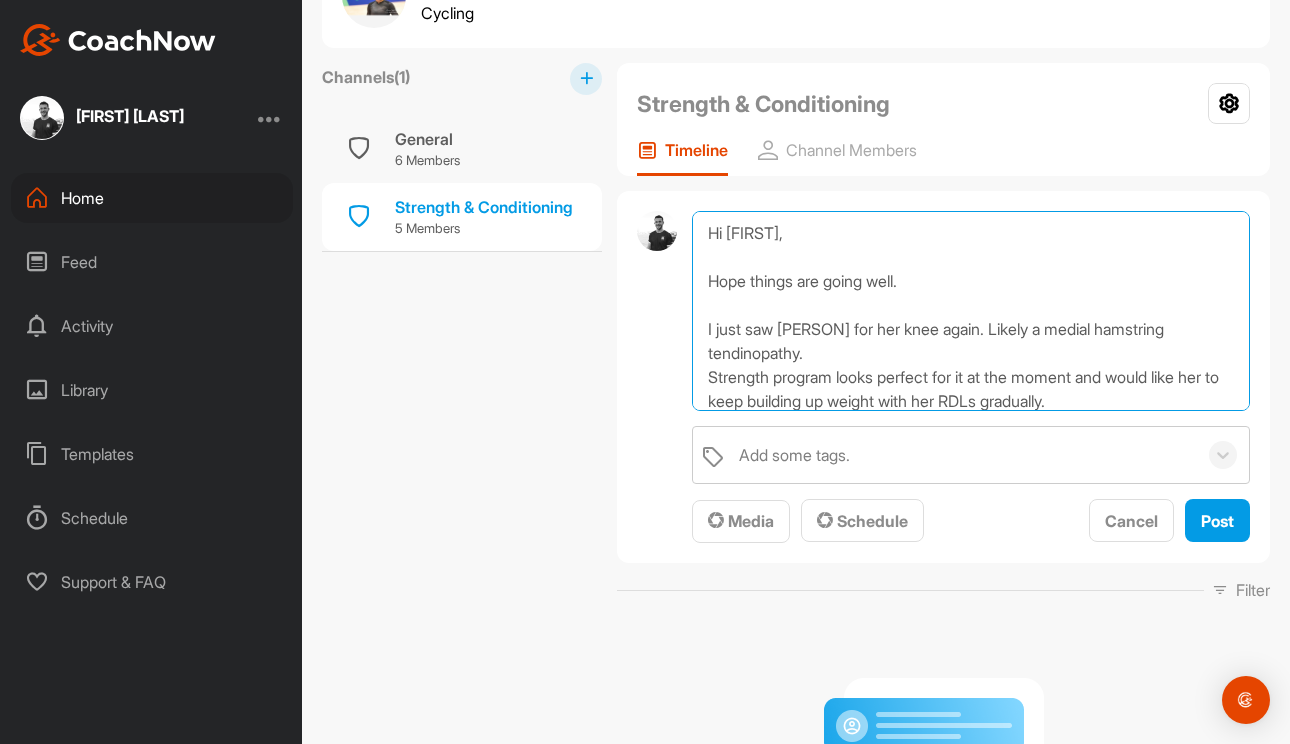 click on "Hi [FIRST],
Hope things are going well.
I just saw [PERSON] for her knee again. Likely a medial hamstring tendinopathy.
Strength program looks perfect for it at the moment and would like her to keep building up weight with her RDLs gradually.
Her strength looks good at the moment though and relatively even between sides.
Main thing with a tendinopathy is keeping it loaded with quite heavy strength.
I have given her some hamstring bridge isometrics to add in as well.
I think her going quite quickly into a high-volume cycling program over the last 1-2 years has likely caused it and is just taking some time for her tendon to catch up and adapt to those loads.
I would expect it to settle down into the competition season with less volume higher intensity training as well as continuing to push her strengthening.
Isometric Hamstring curl in sitting:
(90 degree knee flexion): L=26.5kg R=27.7kg
(45 degree knee flexion: L=33.5kg R=35.2kg
I will follow up and see how she is doing in a few weeks." at bounding box center [971, 311] 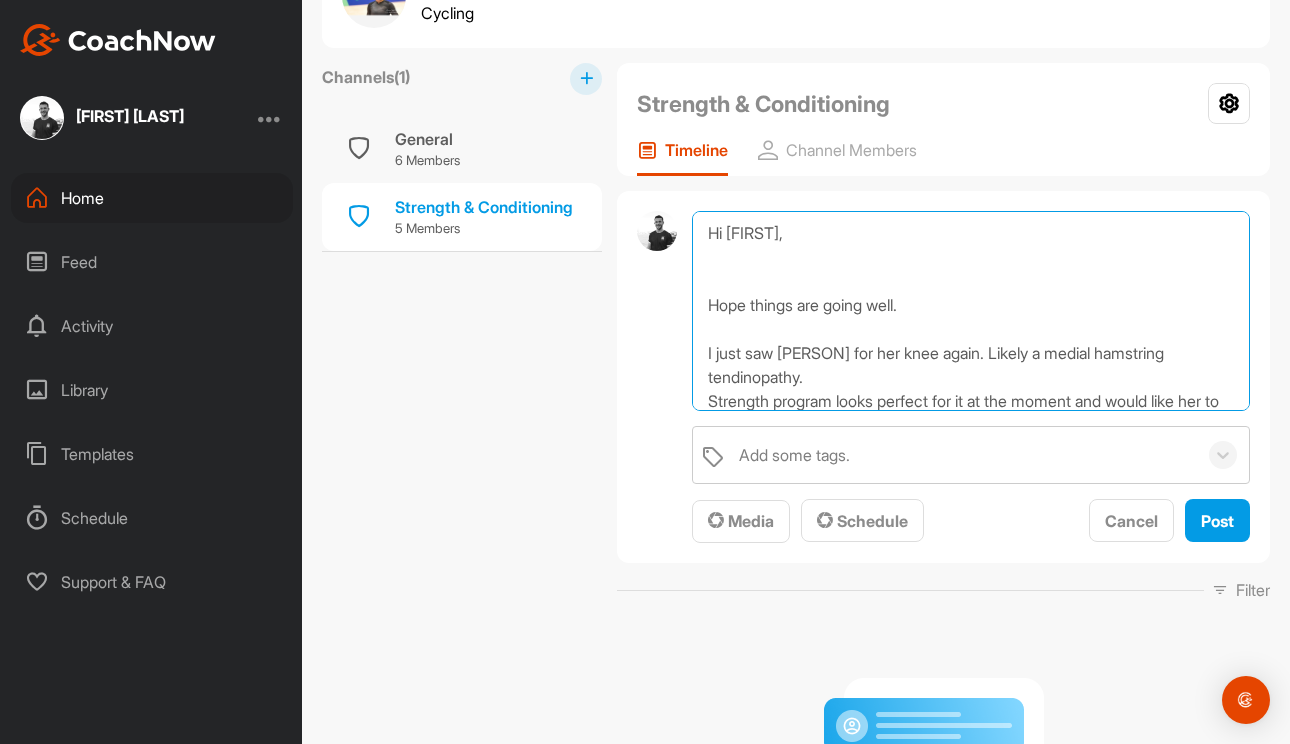click on "Hi [FIRST],
Hope things are going well.
I just saw [PERSON] for her knee again. Likely a medial hamstring tendinopathy.
Strength program looks perfect for it at the moment and would like her to keep building up weight with her RDLs gradually.
Her strength looks good at the moment though and relatively even between sides.
Main thing with a tendinopathy is keeping it loaded with quite heavy strength.
I have given her some hamstring bridge isometrics to add in as well.
I think her going quite quickly into a high-volume cycling program over the last 1-2 years has likely caused it and is just taking some time for her tendon to catch up and adapt to those loads.
I would expect it to settle down into the competition season with less volume higher intensity training as well as continuing to push her strengthening.
Isometric Hamstring curl in sitting:
(90 degree knee flexion): L=26.5kg R=27.7kg
(45 degree knee flexion: L=33.5kg R=35.2kg
I will follow up and see how she is doing in a few weeks." at bounding box center [971, 311] 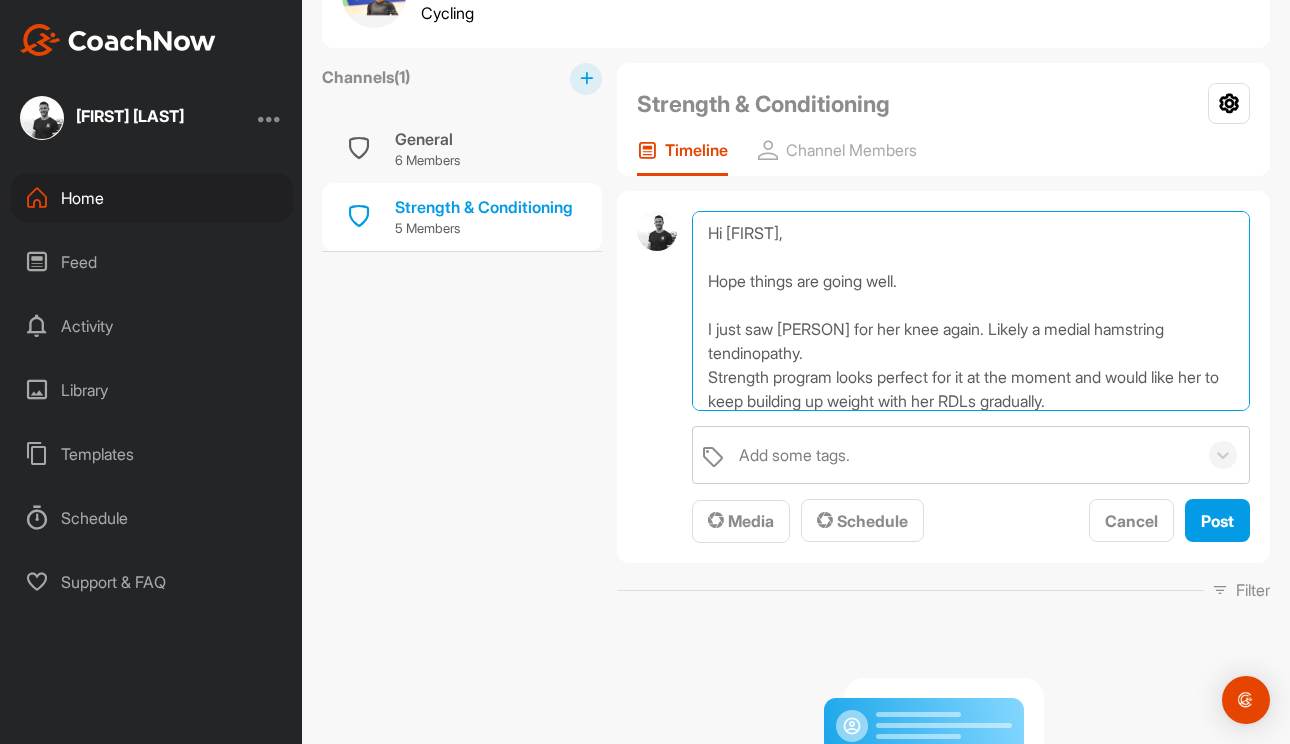 click on "Hi [FIRST],
Hope things are going well.
I just saw [PERSON] for her knee again. Likely a medial hamstring tendinopathy.
Strength program looks perfect for it at the moment and would like her to keep building up weight with her RDLs gradually.
Her strength looks good at the moment though and relatively even between sides.
Main thing with a tendinopathy is keeping it loaded with quite heavy strength.
I have given her some hamstring bridge isometrics to add in as well.
I think her going quite quickly into a high-volume cycling program over the last 1-2 years has likely caused it and is just taking some time for her tendon to catch up and adapt to those loads.
I would expect it to settle down into the competition season with less volume higher intensity training as well as continuing to push her strengthening.
Isometric Hamstring curl in sitting:
(90 degree knee flexion): L=26.5kg R=27.7kg
(45 degree knee flexion: L=33.5kg R=35.2kg
I will follow up and see how she is doing in a few weeks." at bounding box center [971, 311] 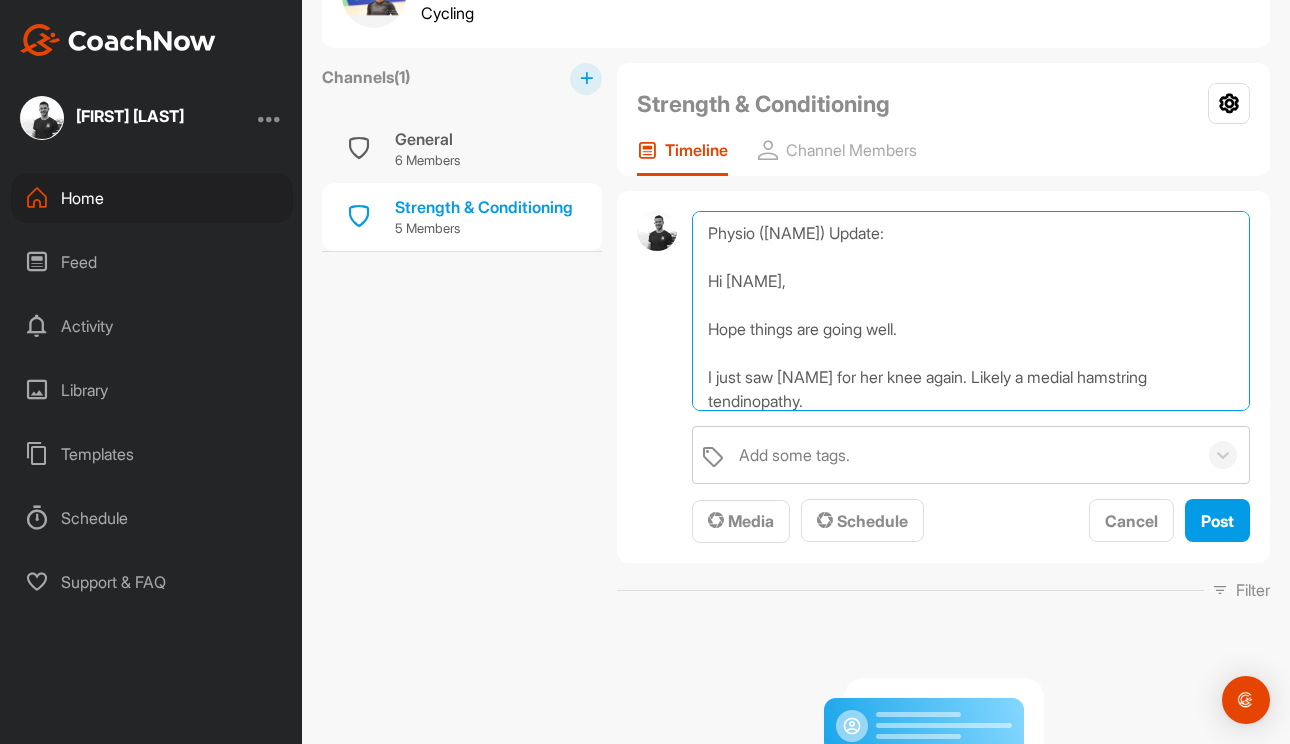 click on "Physio ([NAME]) Update:
Hi [NAME],
Hope things are going well.
I just saw [NAME] for her knee again. Likely a medial hamstring tendinopathy.
Strength program looks perfect for it at the moment and would like her to keep building up weight with her RDLs gradually.
Her strength looks good at the moment though and relatively even between sides.
Main thing with a tendinopathy is keeping it loaded with quite heavy strength.
I have given her some hamstring bridge isometrics to add in as well.
I think her going quite quickly into a high-volume cycling program over the last 1-2 years has likely caused it and is just taking some time for her tendon to catch up and adapt to those loads.
I would expect it to settle down into the competition season with less volume higher intensity training as well as continuing to push her strengthening.
Isometric Hamstring curl in sitting:
(90 degree knee flexion): L=26.5kg R=27.7kg
(45 degree knee flexion: L=33.5kg R=35.2kg
I will follow up and see how she is doing in a few weeks." at bounding box center [971, 311] 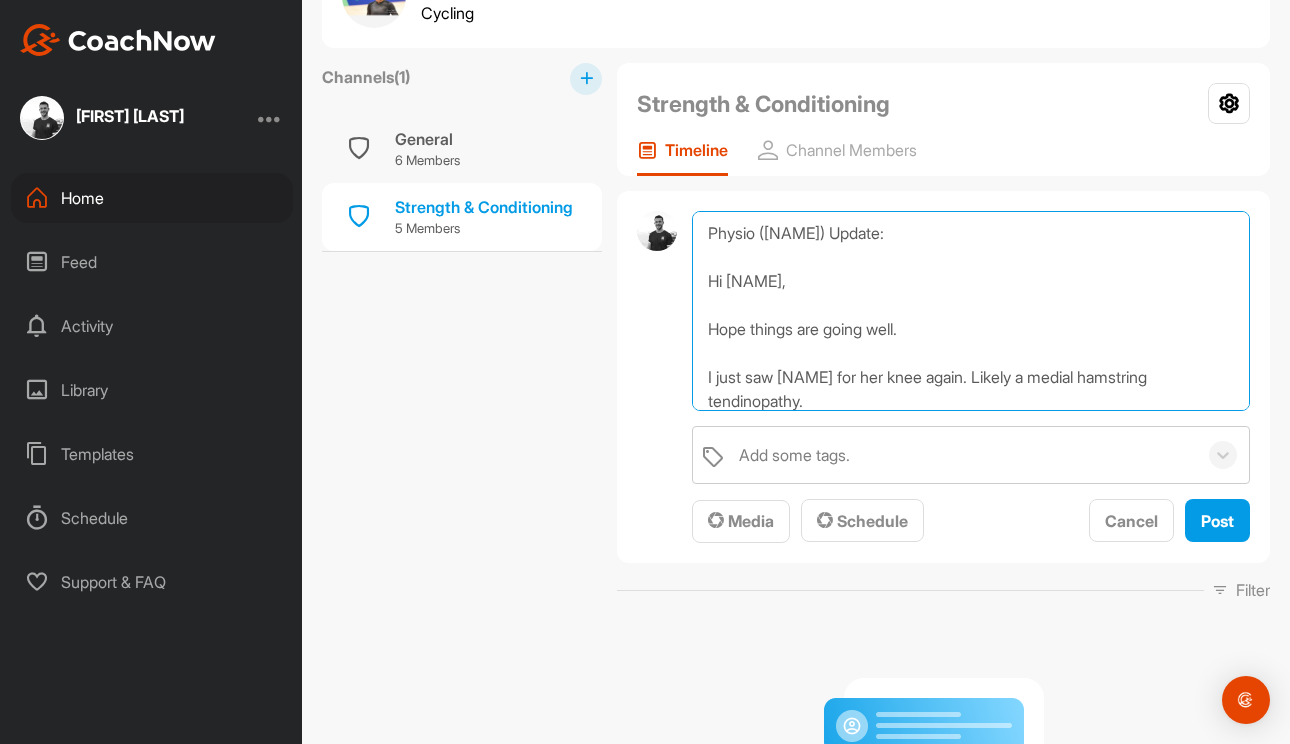 click on "Physio ([NAME]) Update:
Hi [NAME],
Hope things are going well.
I just saw [NAME] for her knee again. Likely a medial hamstring tendinopathy.
Strength program looks perfect for it at the moment and would like her to keep building up weight with her RDLs gradually.
Her strength looks good at the moment though and relatively even between sides.
Main thing with a tendinopathy is keeping it loaded with quite heavy strength.
I have given her some hamstring bridge isometrics to add in as well.
I think her going quite quickly into a high-volume cycling program over the last 1-2 years has likely caused it and is just taking some time for her tendon to catch up and adapt to those loads.
I would expect it to settle down into the competition season with less volume higher intensity training as well as continuing to push her strengthening.
Isometric Hamstring curl in sitting:
(90 degree knee flexion): L=26.5kg R=27.7kg
(45 degree knee flexion: L=33.5kg R=35.2kg
I will follow up and see how she is doing in a few weeks." at bounding box center (971, 311) 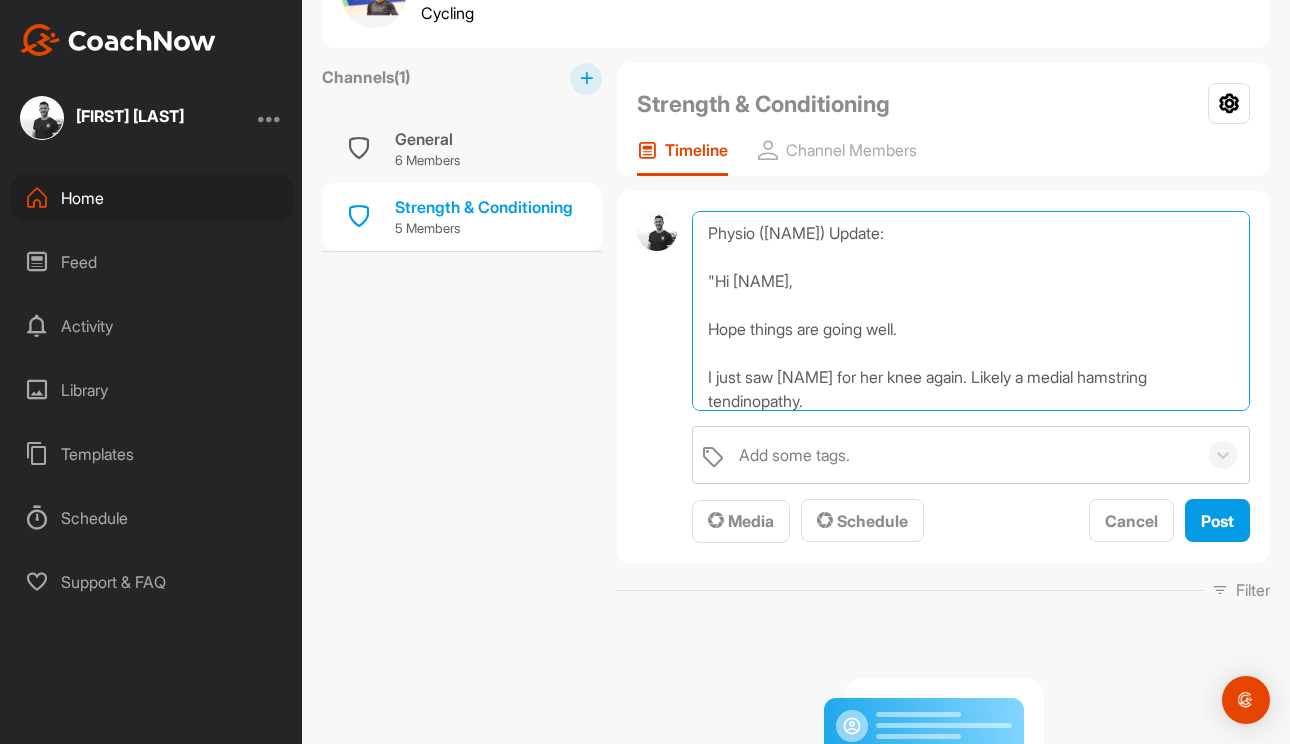 scroll, scrollTop: 515, scrollLeft: 0, axis: vertical 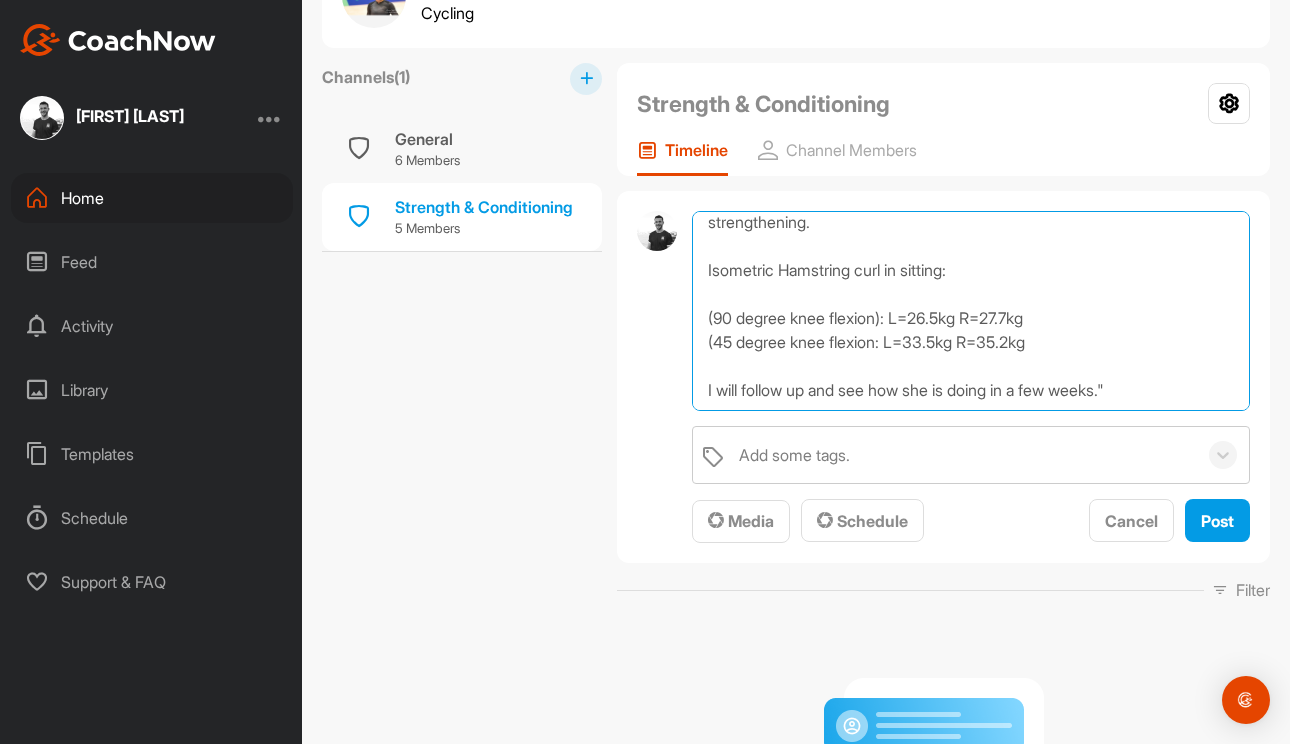 click on "Physio ([NAME]) Update:
"Hi [NAME],
Hope things are going well.
I just saw [NAME] for her knee again. Likely a medial hamstring tendinopathy.
Strength program looks perfect for it at the moment and would like her to keep building up weight with her RDLs gradually.
Her strength looks good at the moment though and relatively even between sides.
Main thing with a tendinopathy is keeping it loaded with quite heavy strength.
I have given her some hamstring bridge isometrics to add in as well.
I think her going quite quickly into a high-volume cycling program over the last 1-2 years has likely caused it and is just taking some time for her tendon to catch up and adapt to those loads.
I would expect it to settle down into the competition season with less volume higher intensity training as well as continuing to push her strengthening.
Isometric Hamstring curl in sitting:
(90 degree knee flexion): L=26.5kg R=27.7kg
(45 degree knee flexion: L=33.5kg R=35.2kg
I will follow up and see how she is doing in a few weeks."" at bounding box center (971, 311) 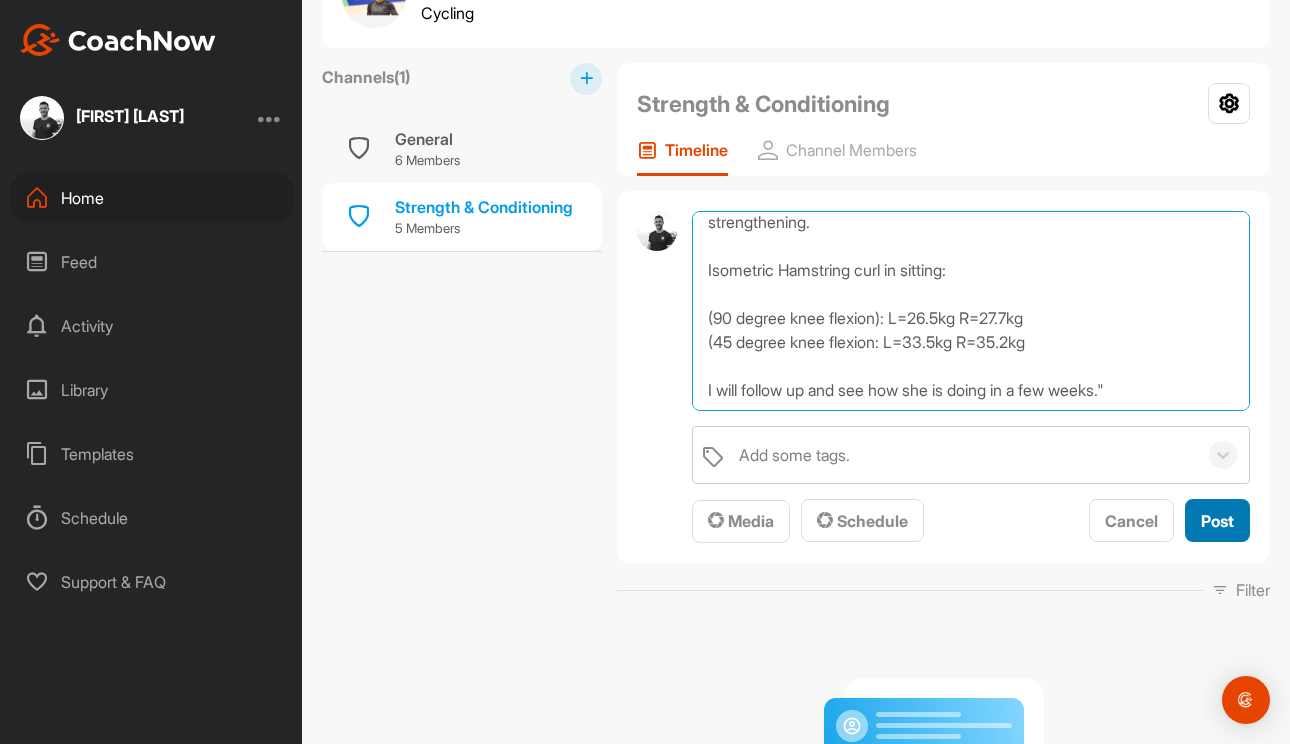 type on "Physio (Josh) Update:
"Hi Sam,
Hope things are going well.
I just saw Lucy for her knee again. Likely a medial hamstring tendinopathy.
Strength program looks perfect for it at the moment and would like her to keep building up weight with her RDLs gradually.
Her strength looks good at the moment though and relatively even between sides.
Main thing with a tendinopathy is keeping it loaded with quite heavy strength.
I have given her some hamstring bridge isometrics to add in as well.
I think her going quite quickly into a high-volume cycling program over the last 1-2 years has likely caused it and is just taking some time for her tendon to catch up and adapt to those loads.
I would expect it to settle down into the competition season with less volume higher intensity training as well as continuing to push her strengthening.
Isometric Hamstring curl in sitting:
(90 degree knee flexion): L=26.5kg R=27.7kg
(45 degree knee flexion: L=33.5kg R=35.2kg
I will follow up and see how she is doing in a few weeks."" 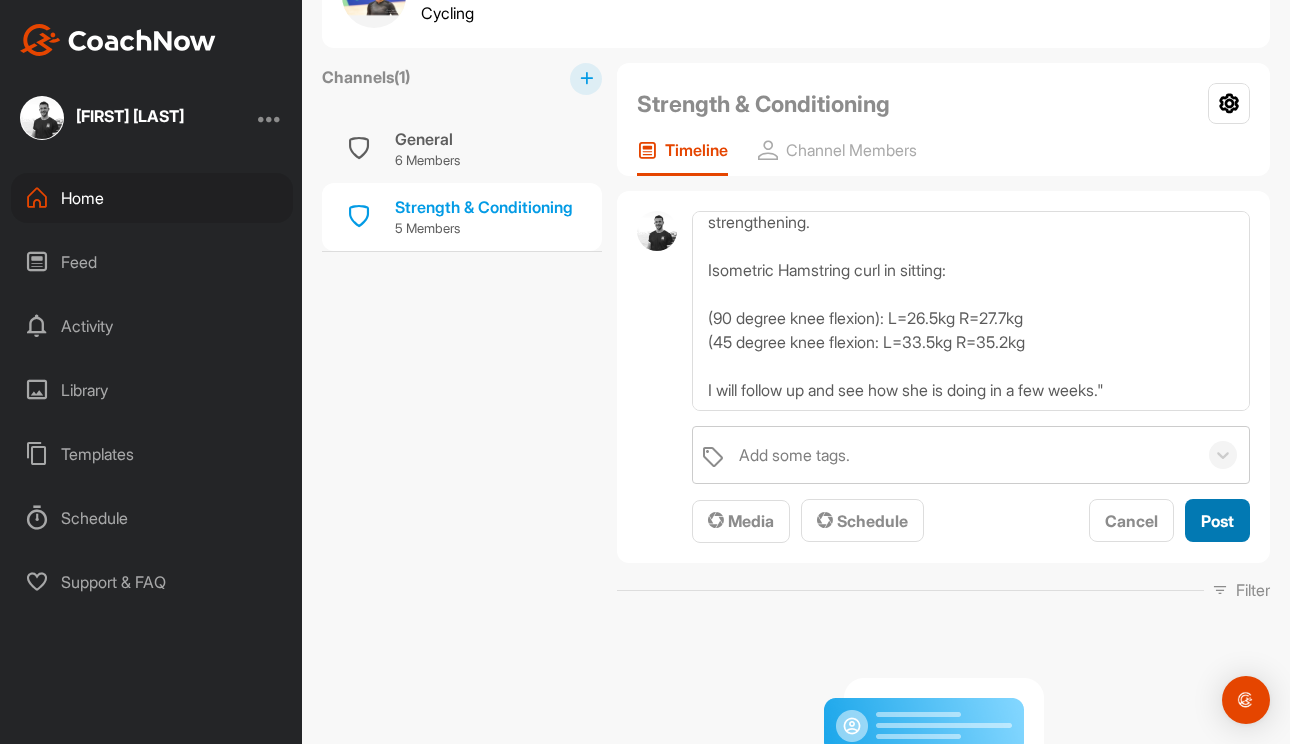 click on "Post" at bounding box center [1217, 521] 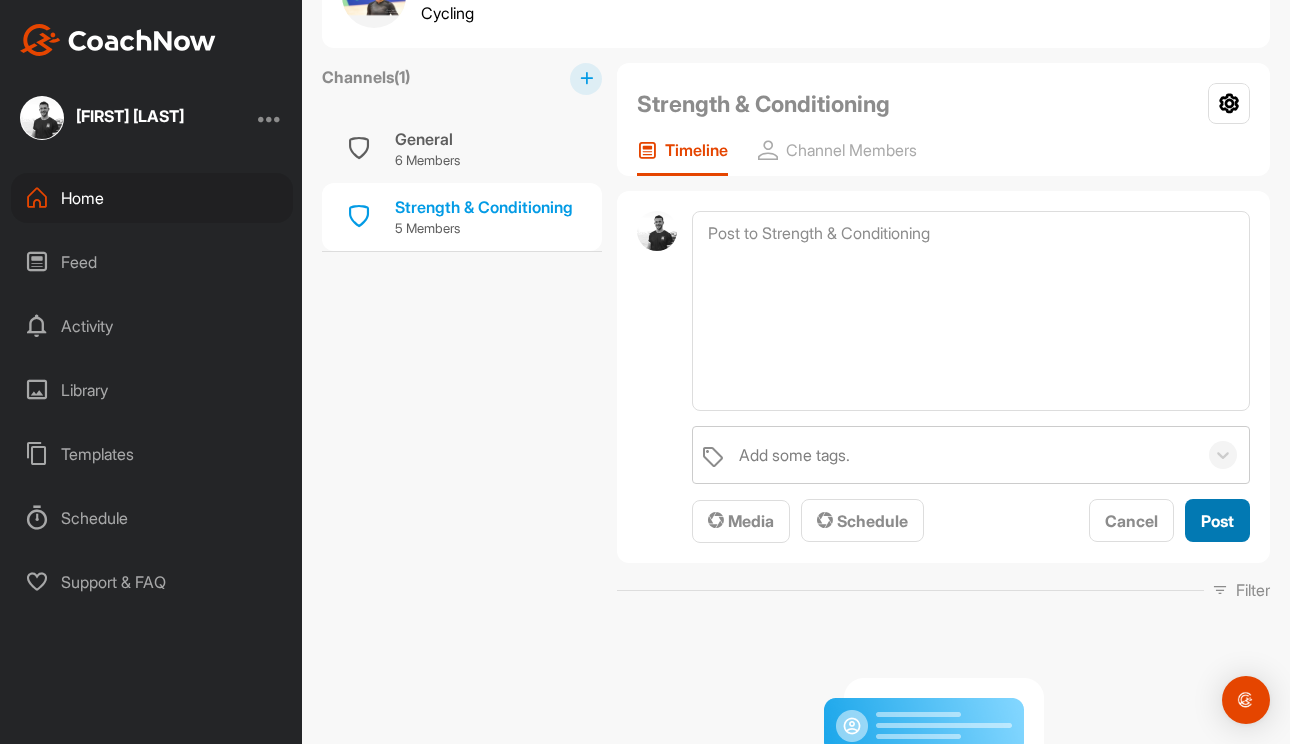 scroll, scrollTop: 0, scrollLeft: 0, axis: both 